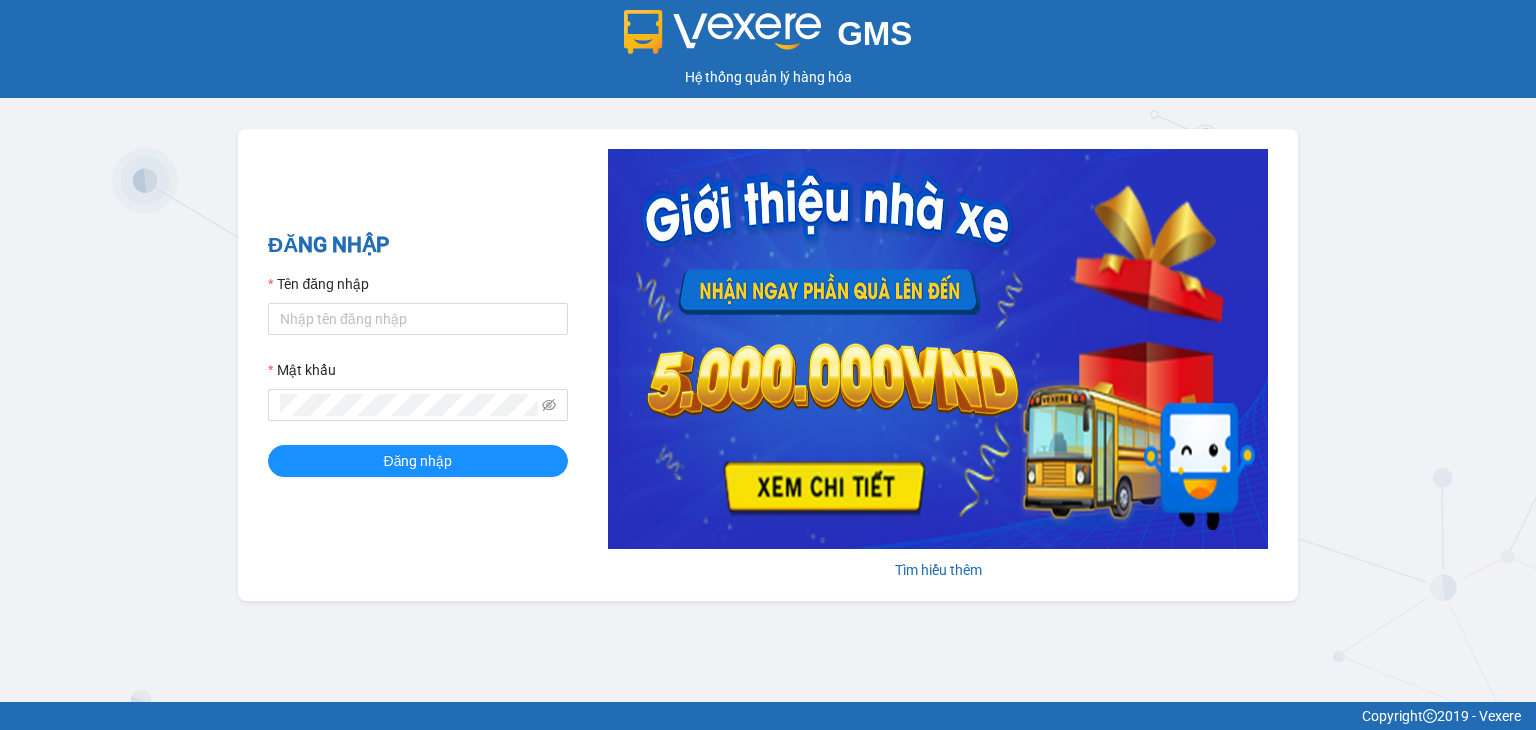 scroll, scrollTop: 0, scrollLeft: 0, axis: both 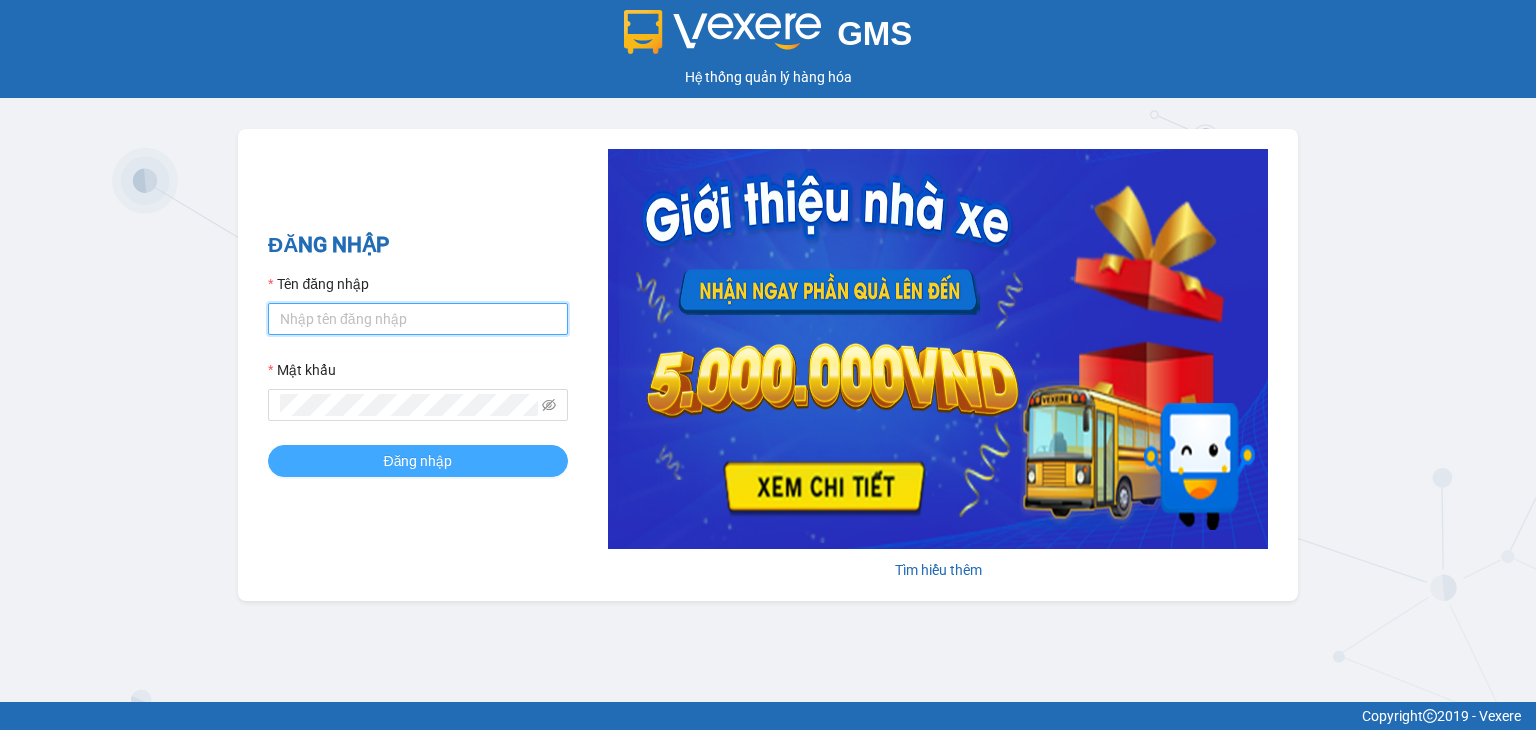 type on "an.cohai" 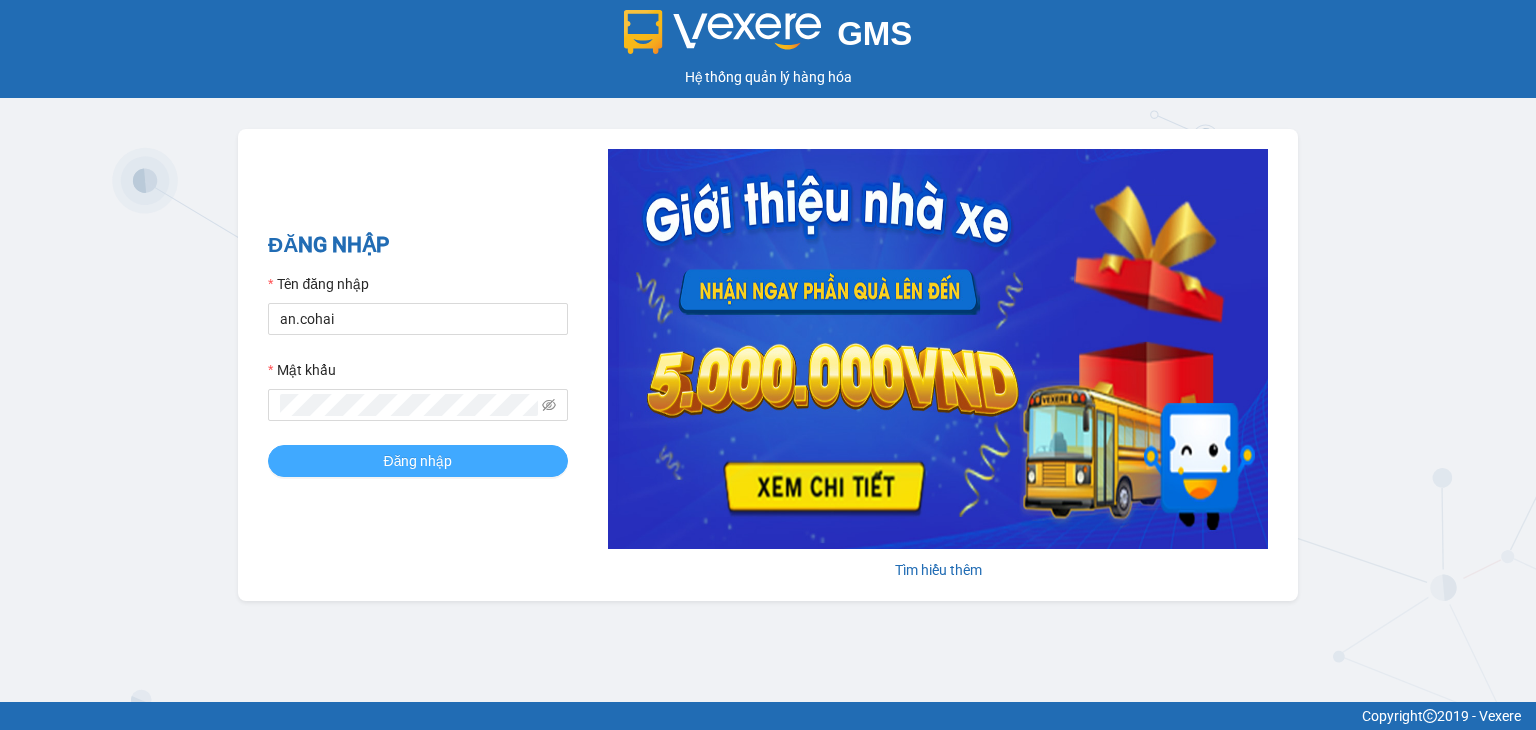 click on "Đăng nhập" at bounding box center [418, 461] 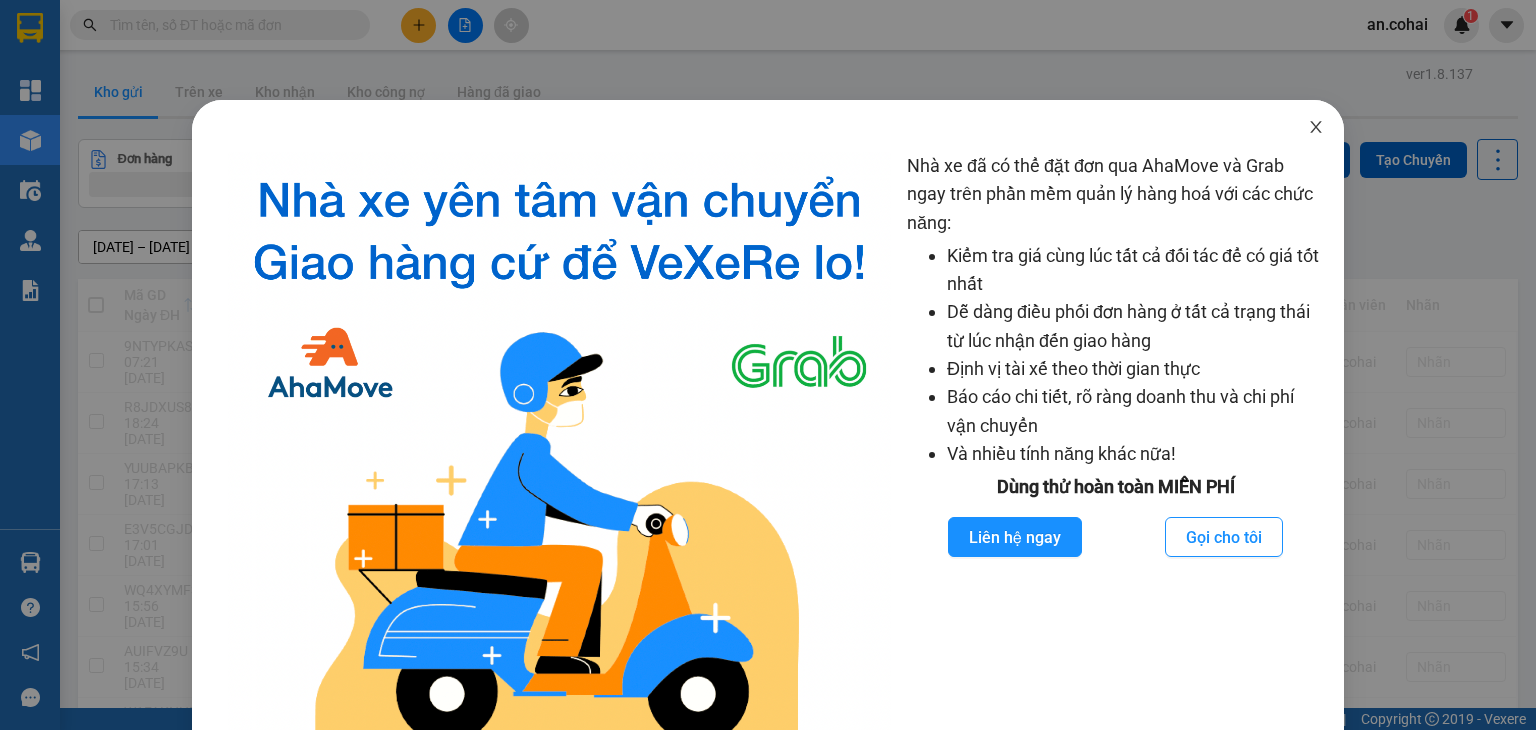click 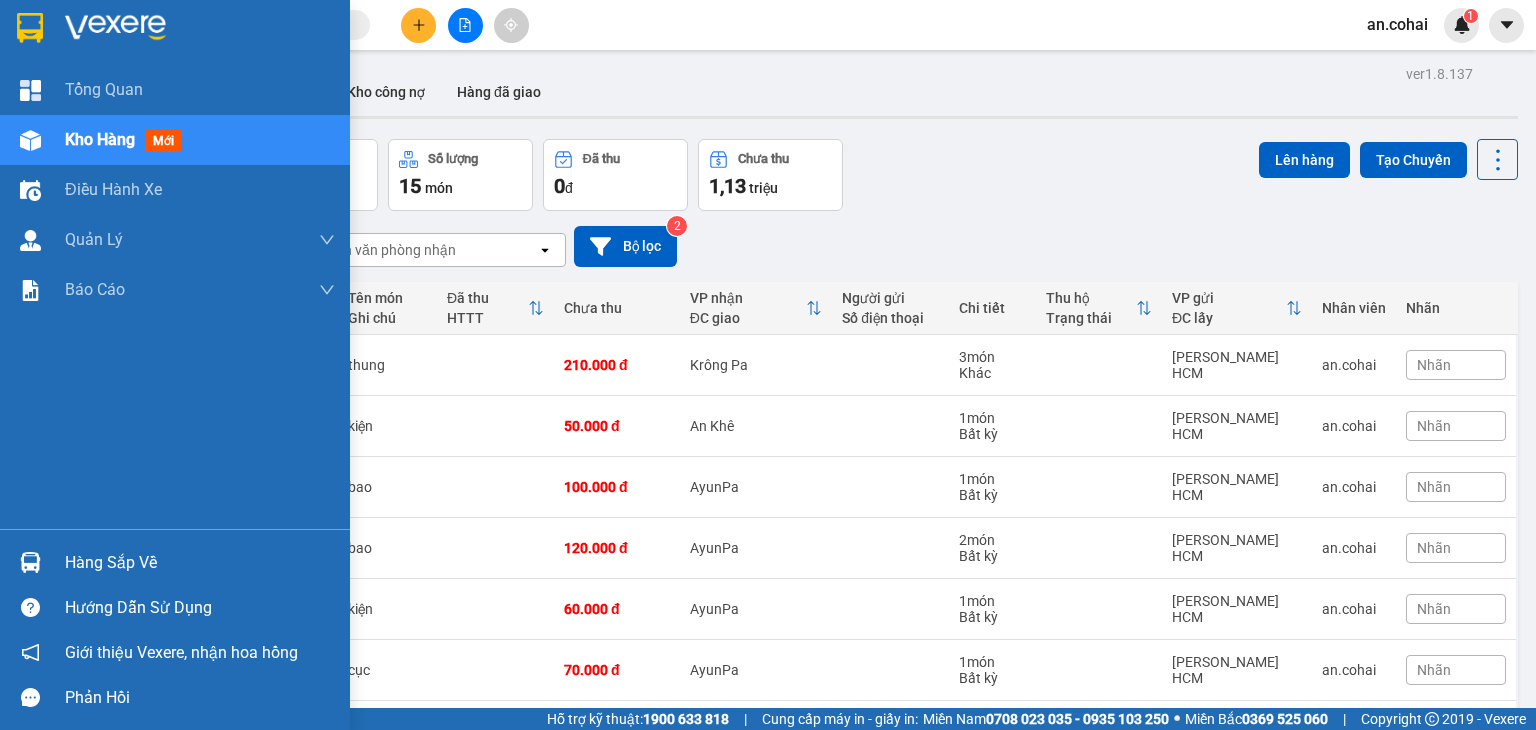 click on "Hàng sắp về" at bounding box center (200, 563) 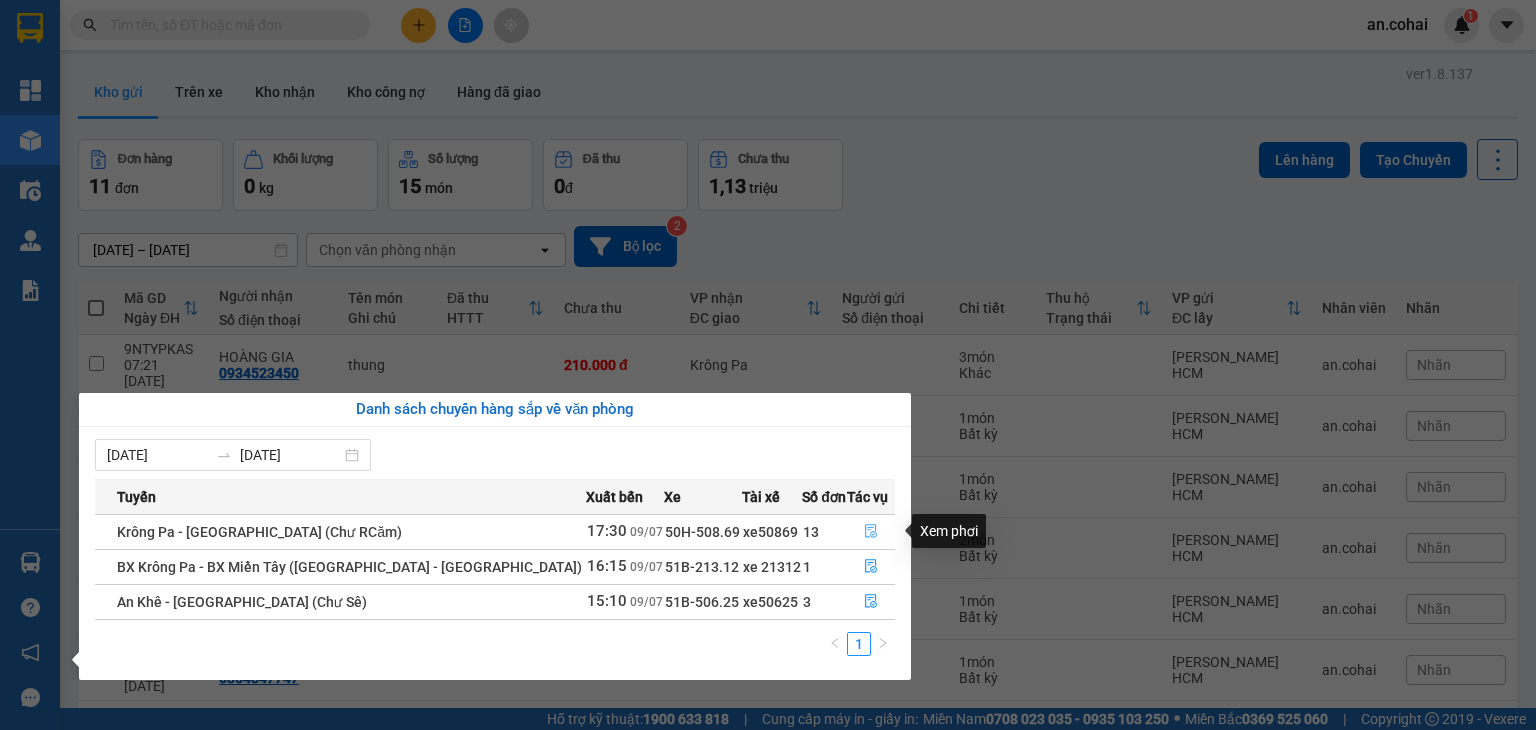 click 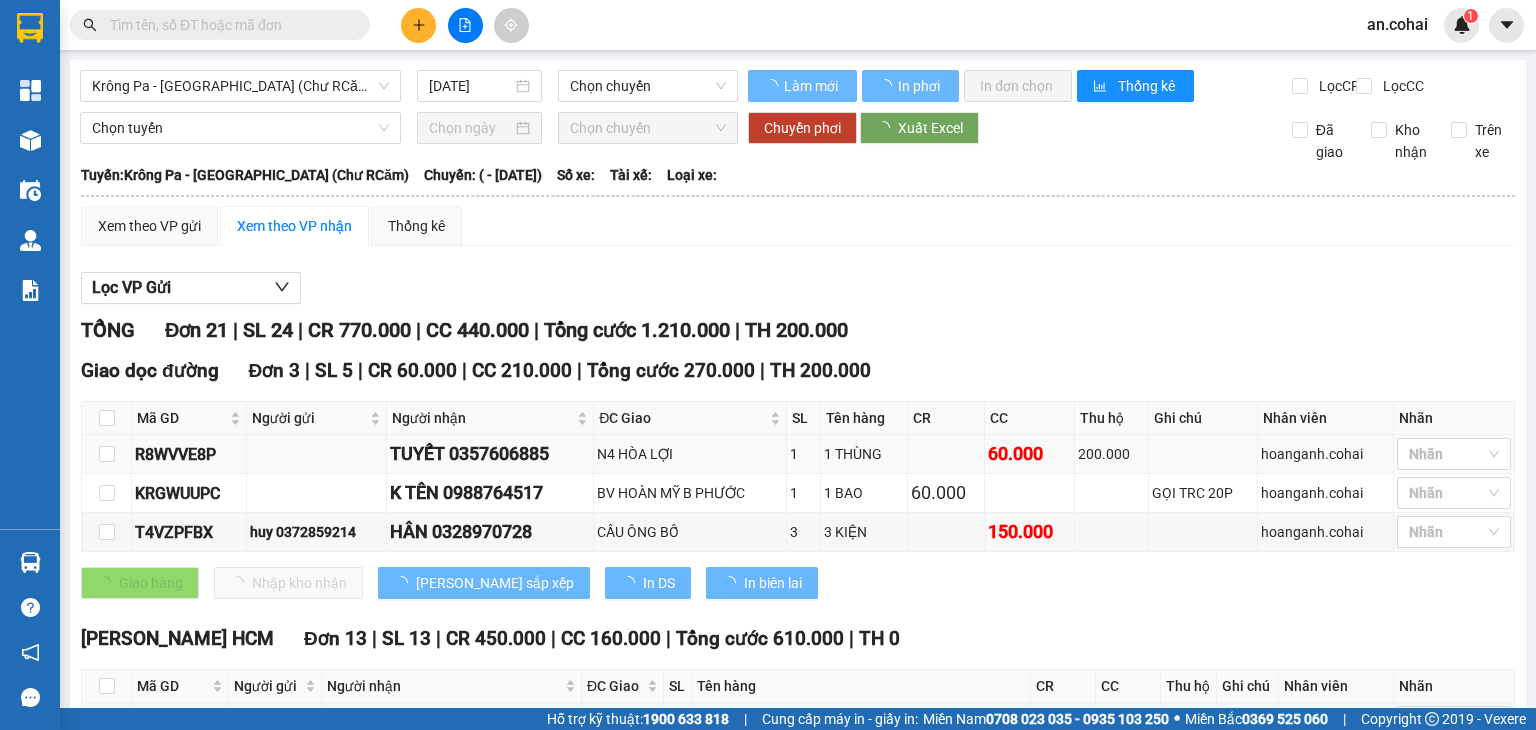 type on "[DATE]" 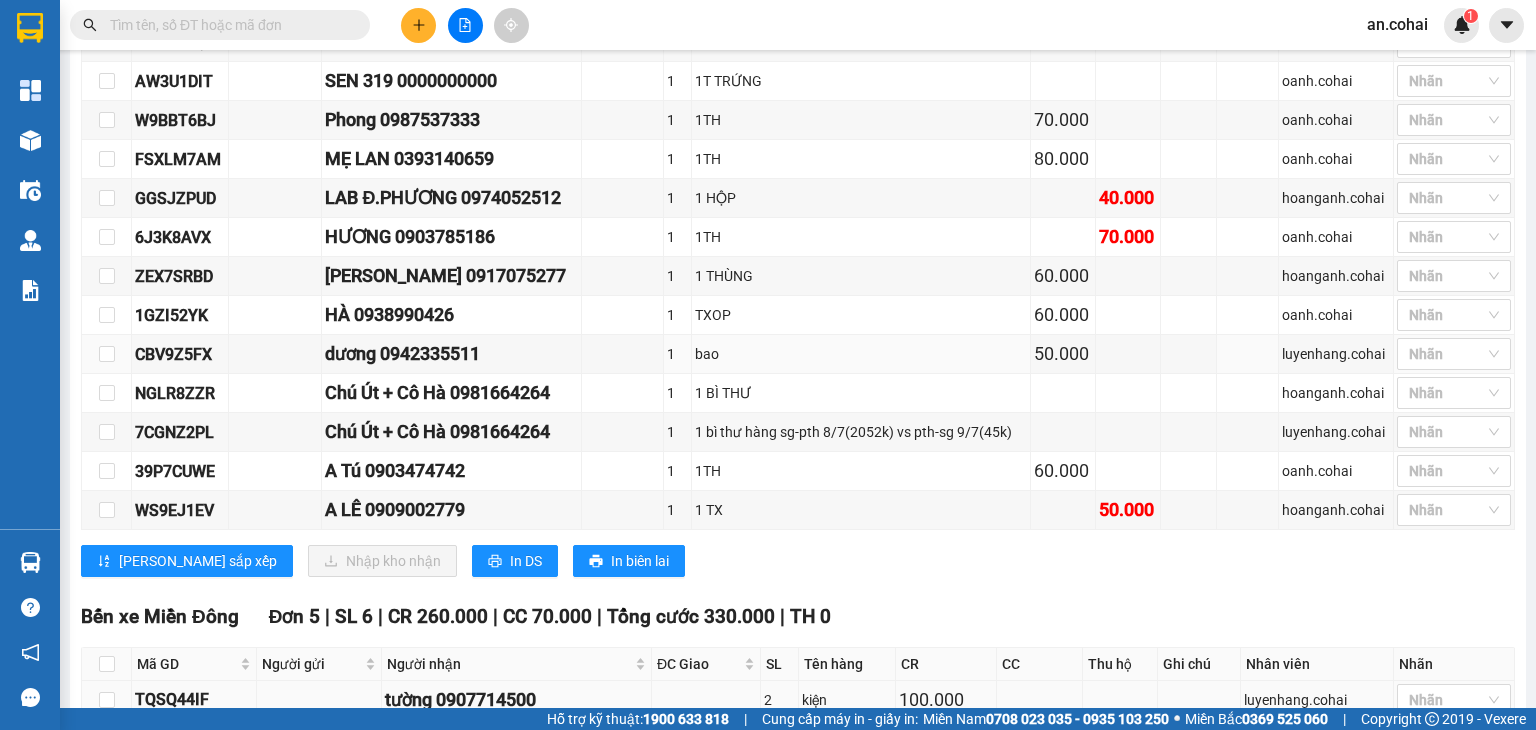 scroll, scrollTop: 800, scrollLeft: 0, axis: vertical 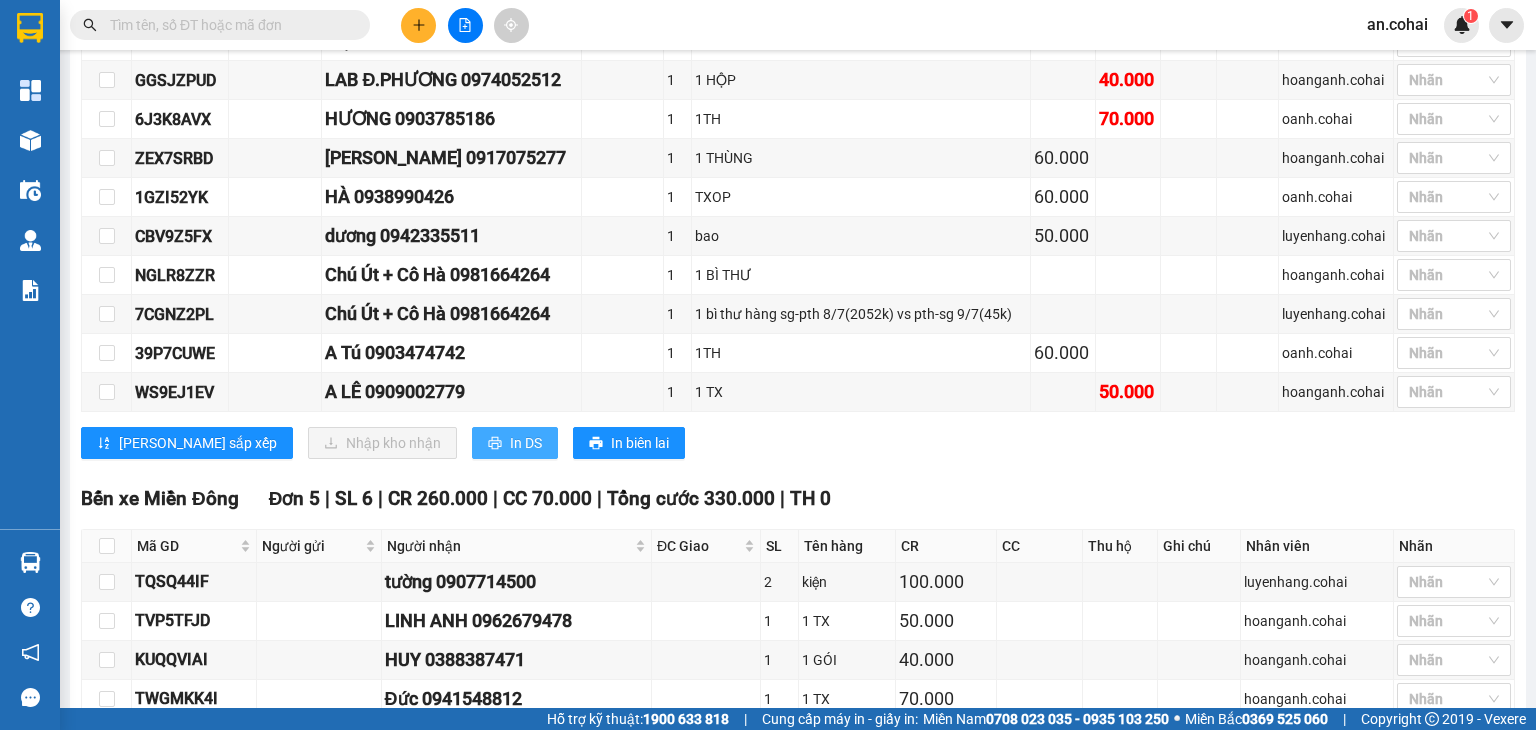 click on "In DS" at bounding box center [526, 443] 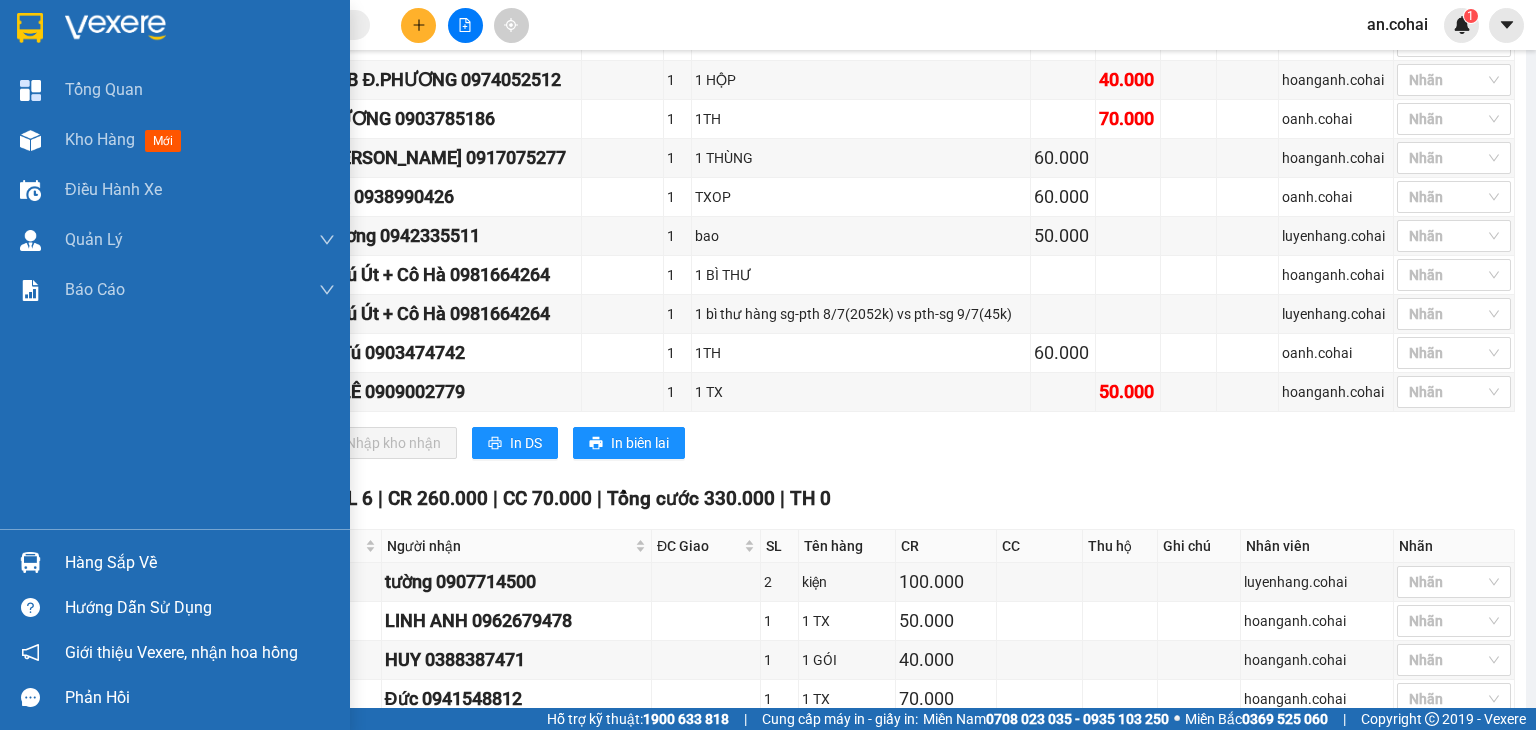 click on "Hàng sắp về" at bounding box center [200, 563] 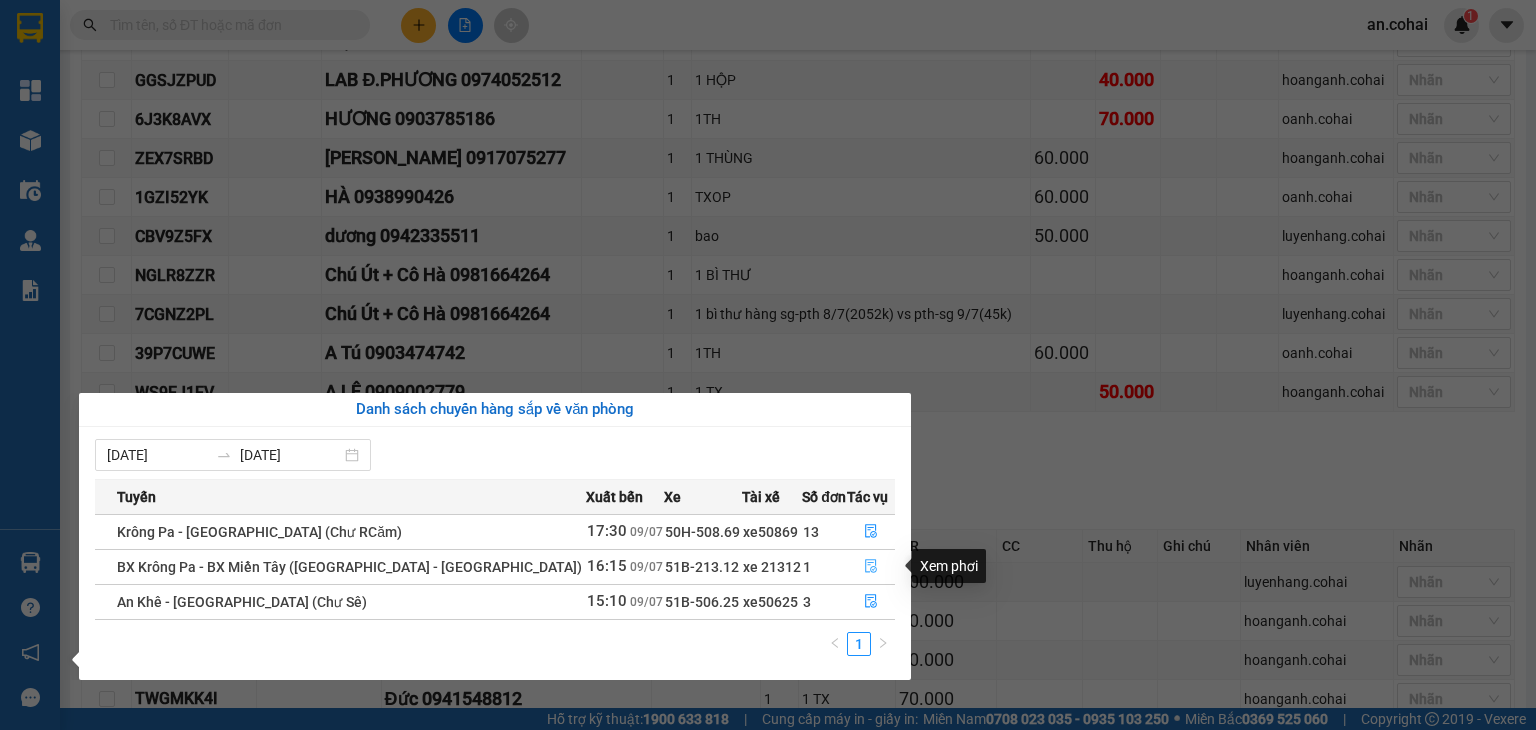 click 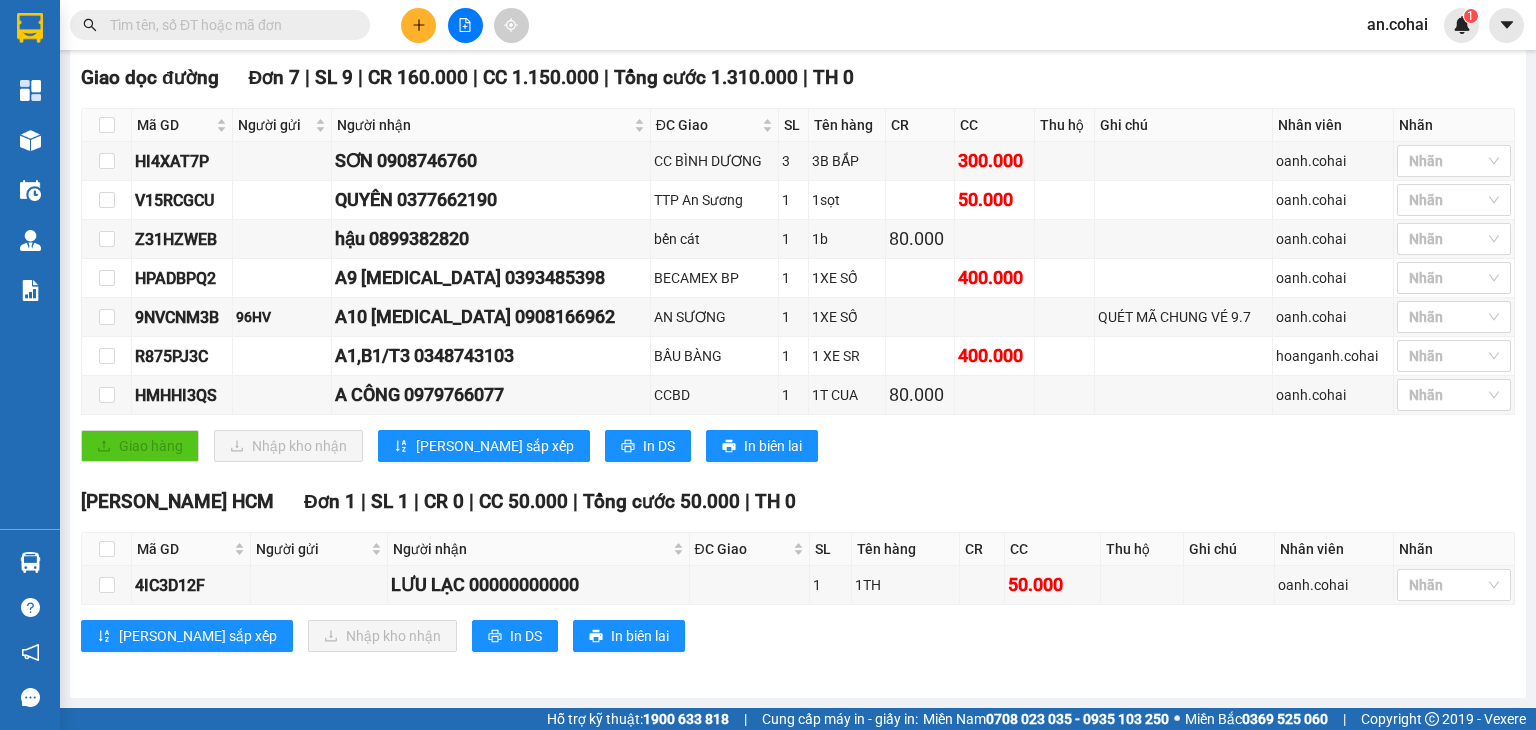 scroll, scrollTop: 304, scrollLeft: 0, axis: vertical 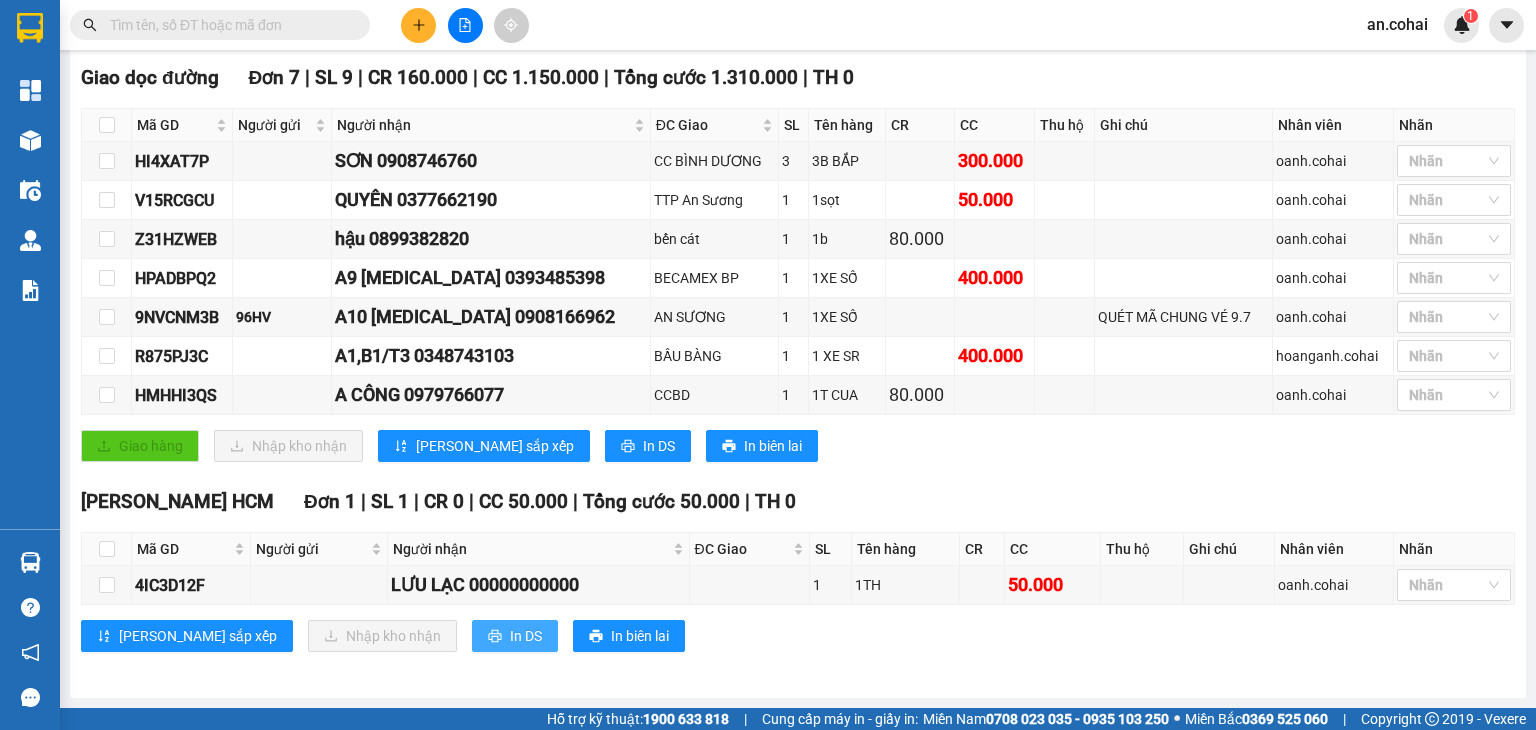 click on "In DS" at bounding box center [515, 636] 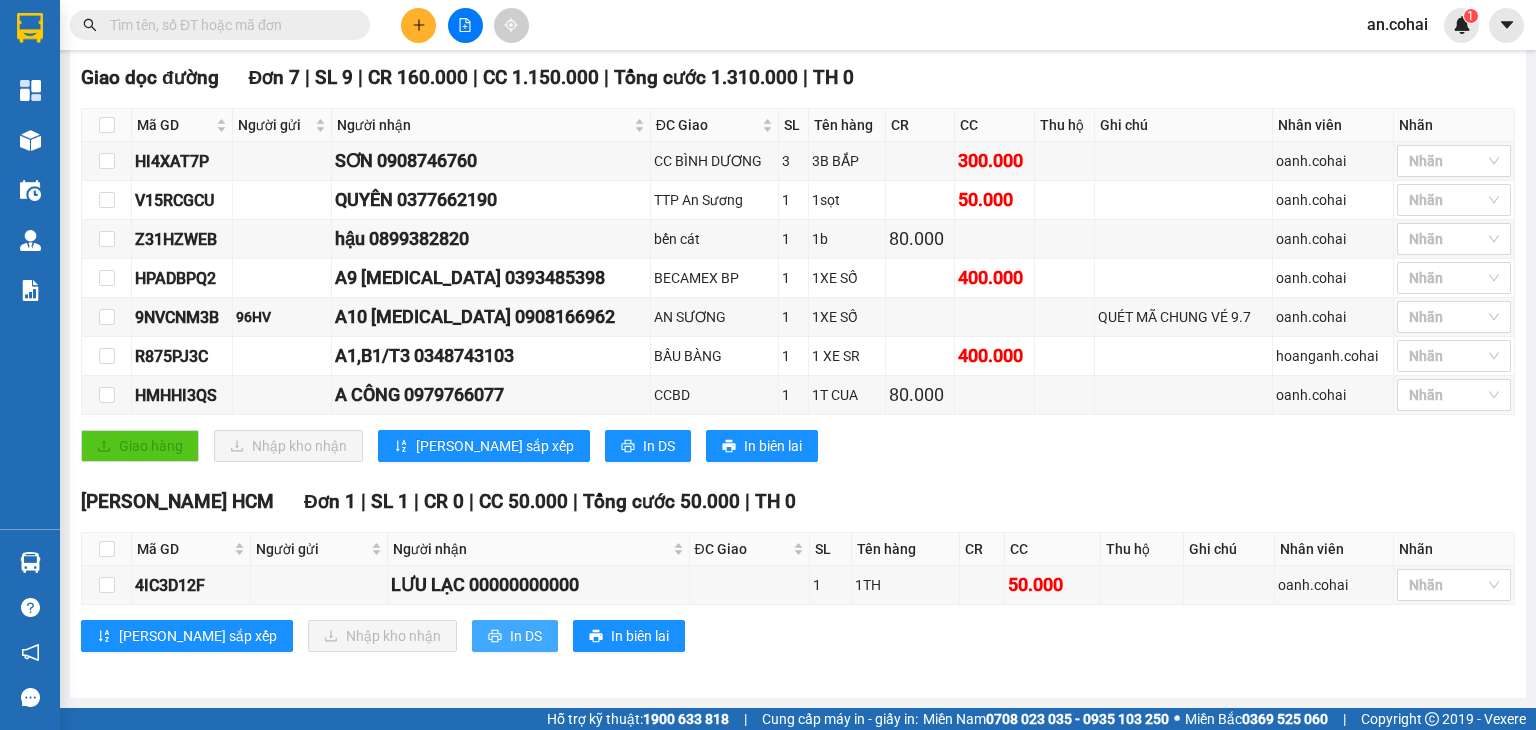 scroll, scrollTop: 0, scrollLeft: 0, axis: both 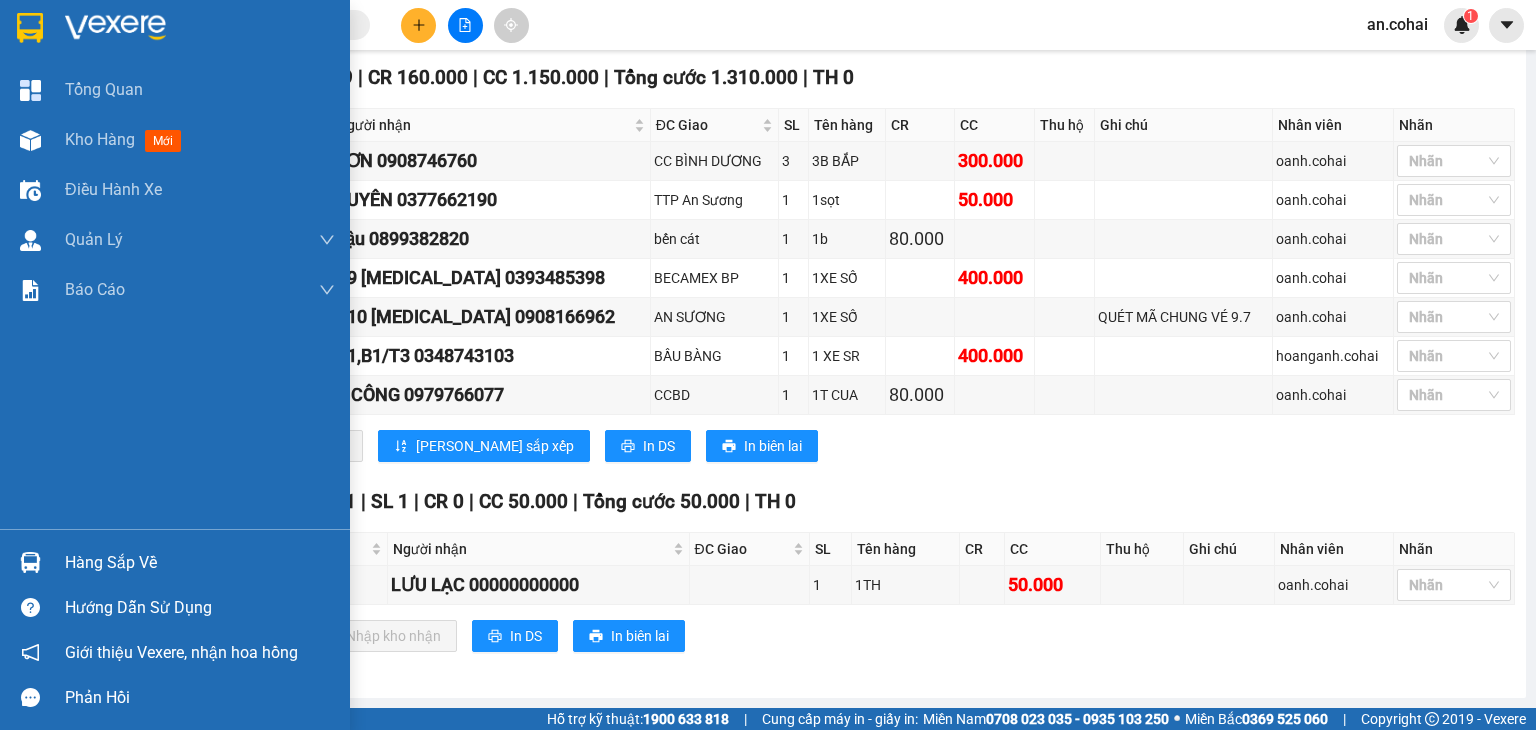 click on "Hàng sắp về" at bounding box center [200, 563] 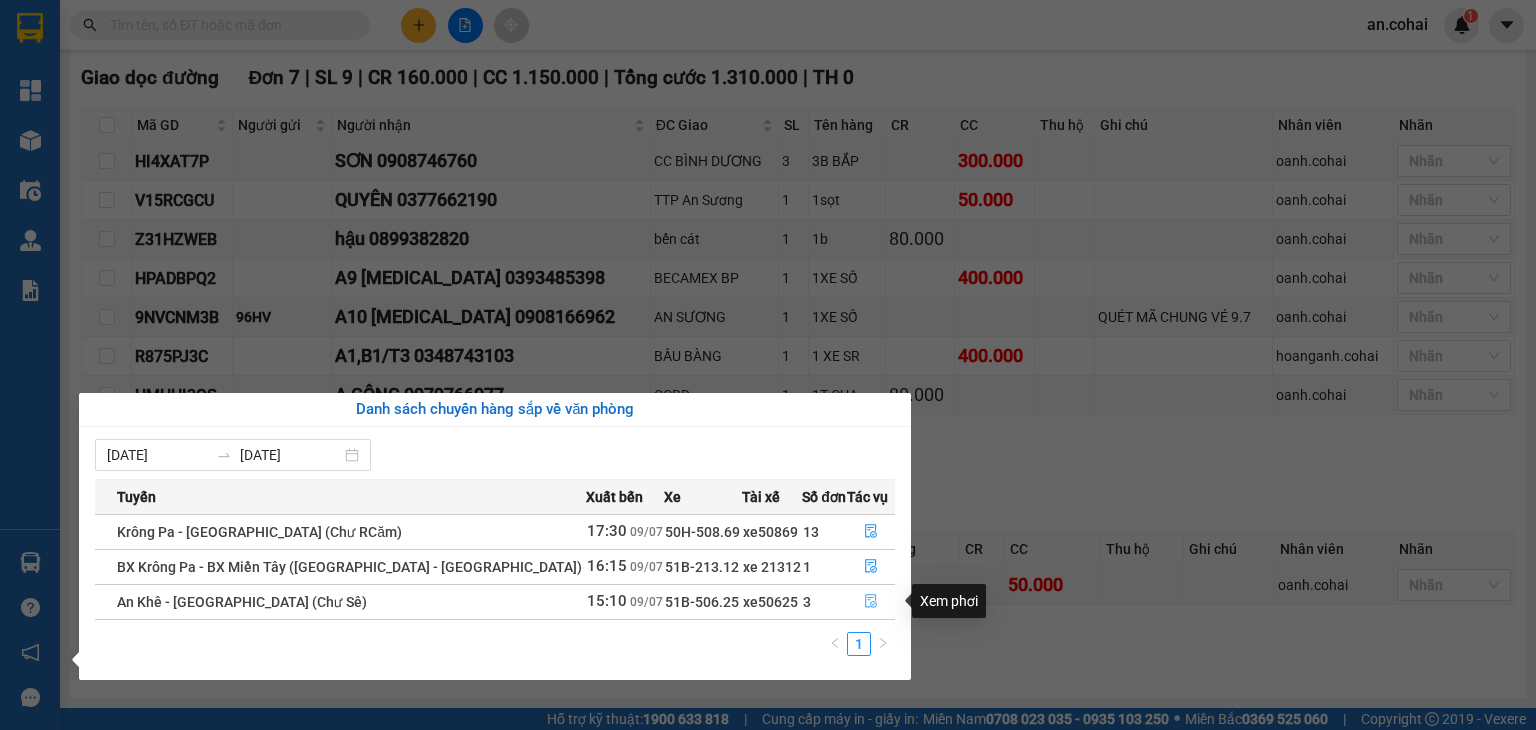 click 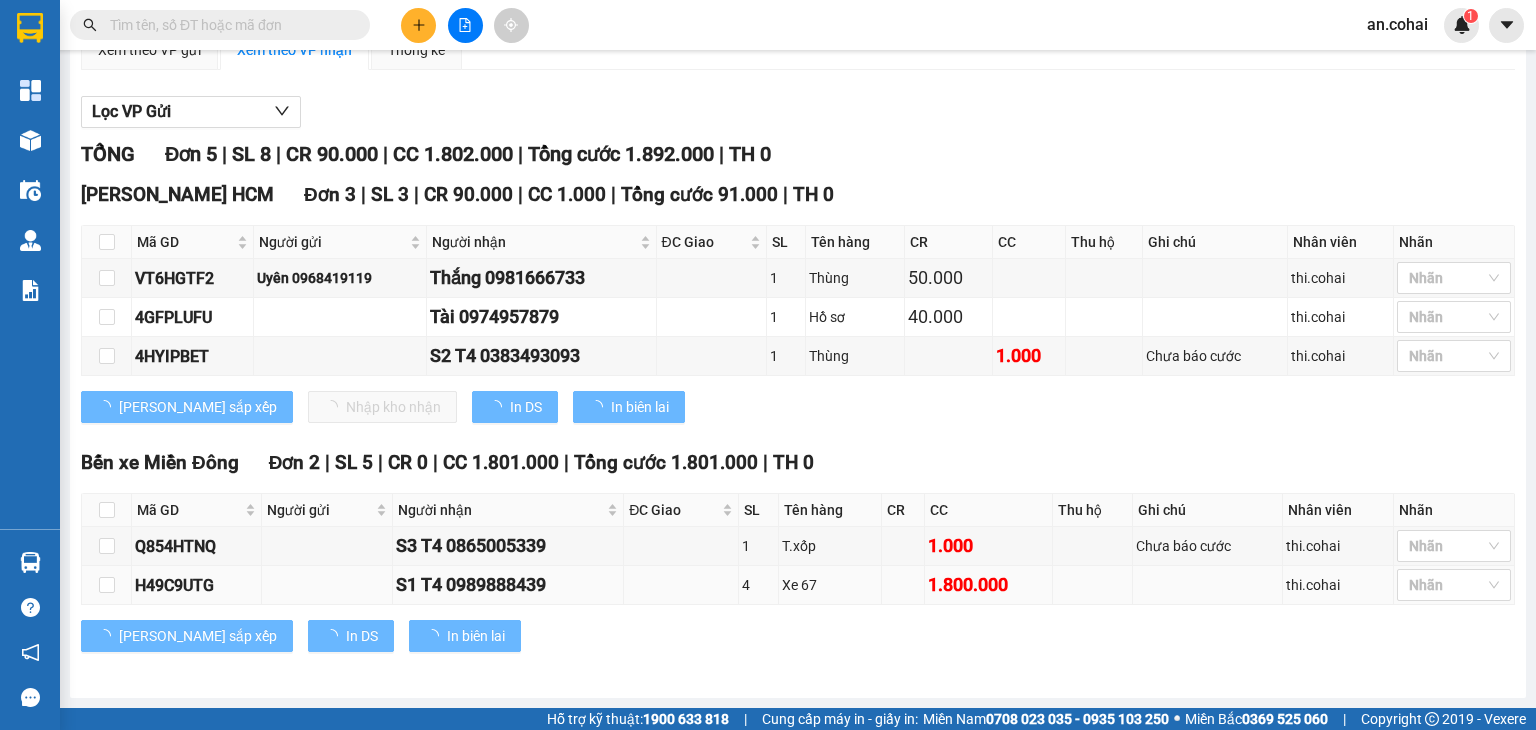 scroll, scrollTop: 188, scrollLeft: 0, axis: vertical 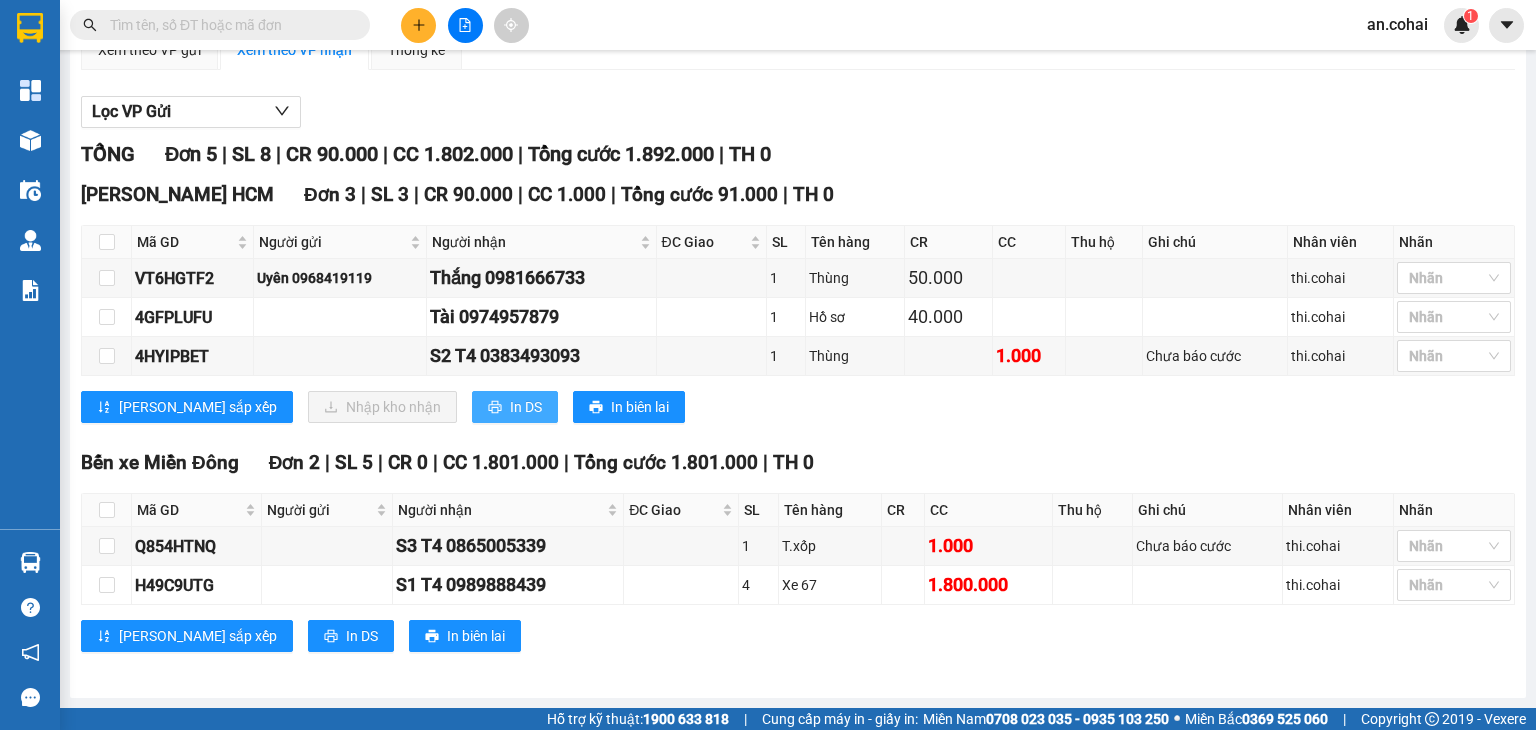 click on "In DS" at bounding box center (526, 407) 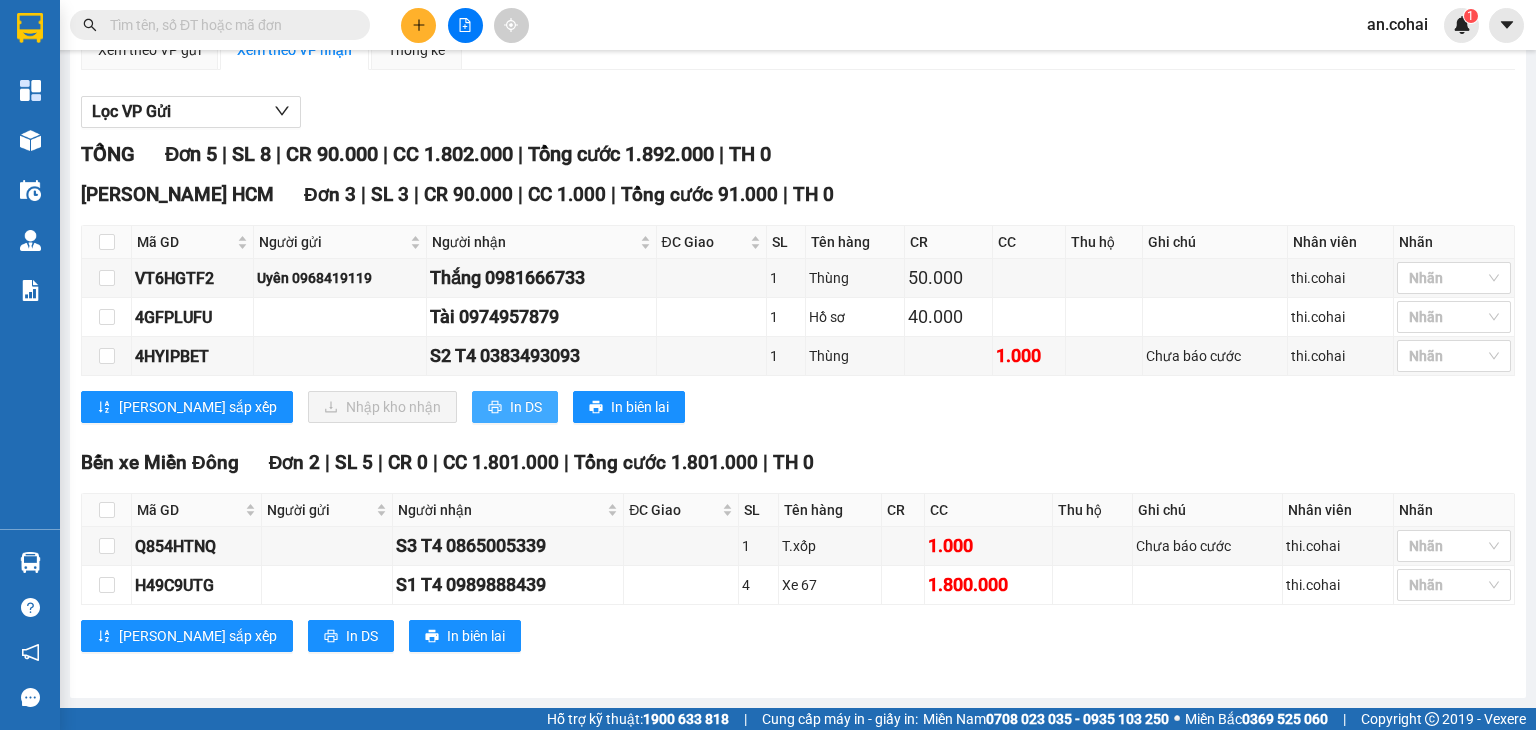 scroll, scrollTop: 0, scrollLeft: 0, axis: both 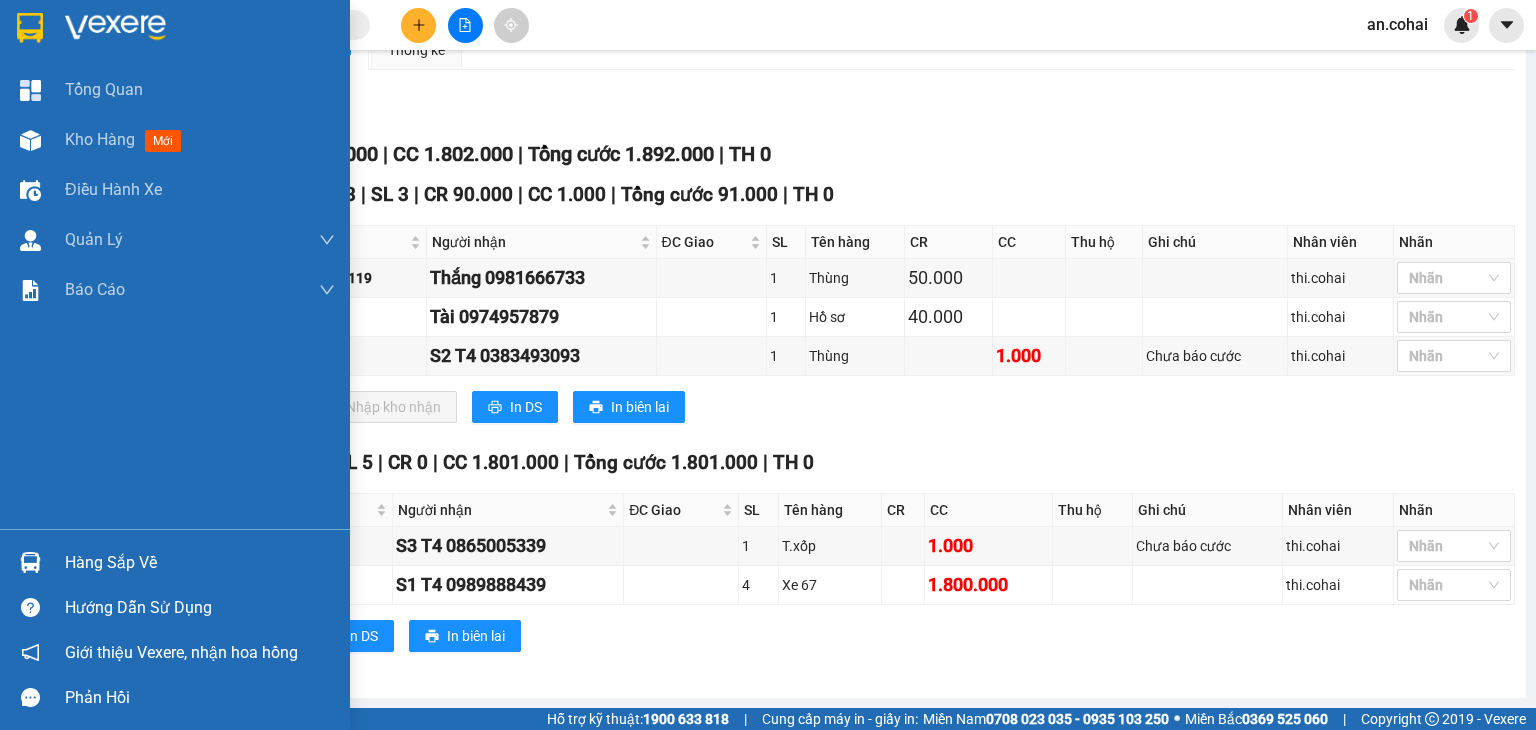 click on "Hàng sắp về" at bounding box center (200, 563) 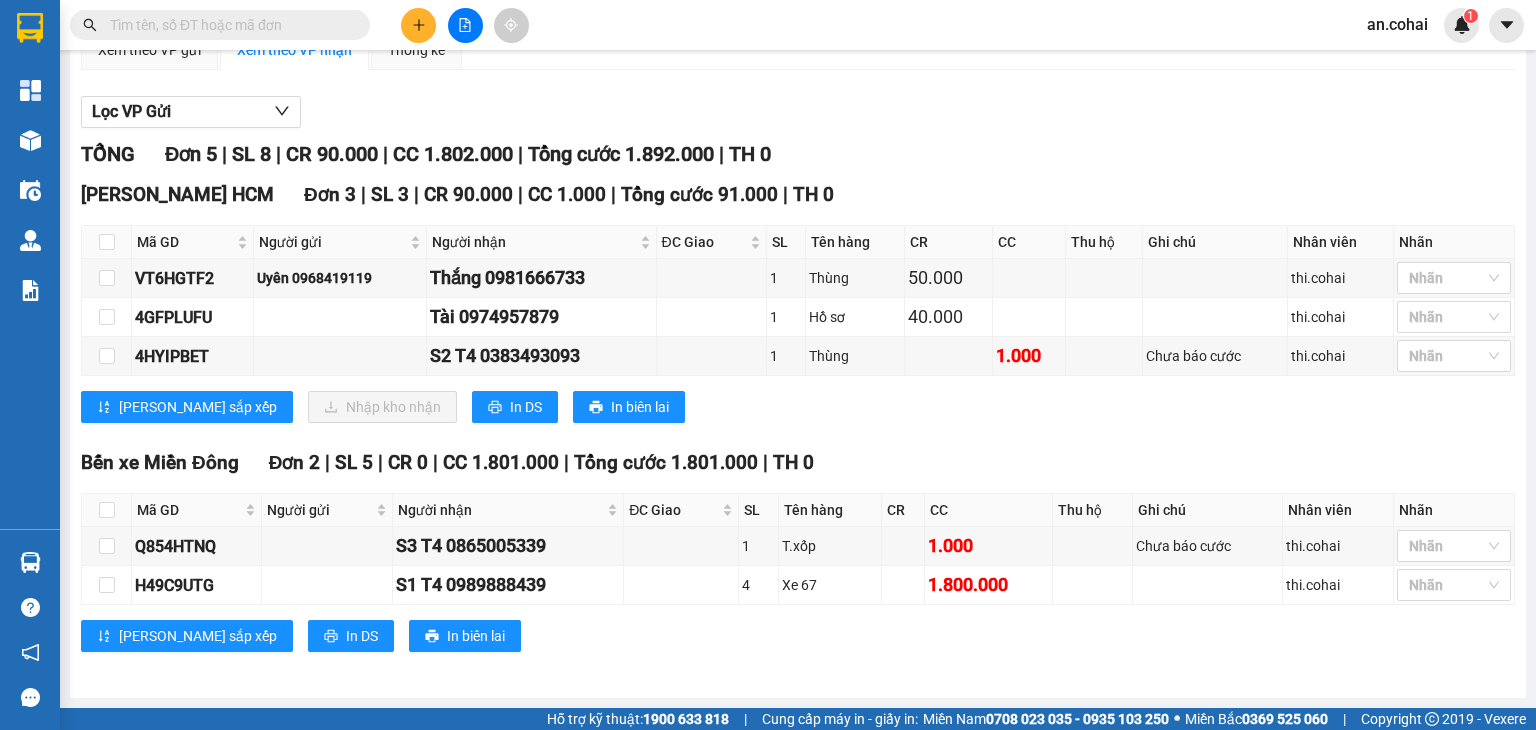 click on "Kết quả tìm kiếm ( 0 )  Bộ lọc  No Data an.cohai 1     Tổng Quan     Kho hàng mới     Điều hành xe     Quản Lý Quản lý thu hộ Quản lý chuyến Quản lý khách hàng Quản lý giao nhận mới     Báo cáo Báo cáo dòng tiền (Nhân viên Nhà xe) Báo cáo dòng tiền (nhân viên) Báo cáo tiền thu Doanh số tạo đơn theo VP gửi (nhân viên) Hàng sắp về Hướng dẫn sử dụng Giới thiệu Vexere, nhận hoa hồng Phản hồi Phần mềm hỗ trợ bạn tốt chứ? An Khê - [GEOGRAPHIC_DATA] (Chư Sê)  [DATE] 15:10     - 51B-506.25  Làm mới In phơi In đơn chọn Thống kê Lọc  CR Lọc  CC Xuất Excel Đã giao Kho nhận Trên xe Cô Hai   [PHONE_NUMBER]   [GEOGRAPHIC_DATA][PERSON_NAME] 8 PHƠI HÀNG 07:44 [DATE] Tuyến:  An Khê - [GEOGRAPHIC_DATA] ([GEOGRAPHIC_DATA])  [GEOGRAPHIC_DATA]:   (15:10 [DATE]) Tài xế:  xe50625   Số xe:  51B-506.25 Loại xe:  Limousine 34 giường Tuyến:  [GEOGRAPHIC_DATA] - [GEOGRAPHIC_DATA] ([GEOGRAPHIC_DATA])  [GEOGRAPHIC_DATA]:   Số xe:  TỔNG" at bounding box center (768, 365) 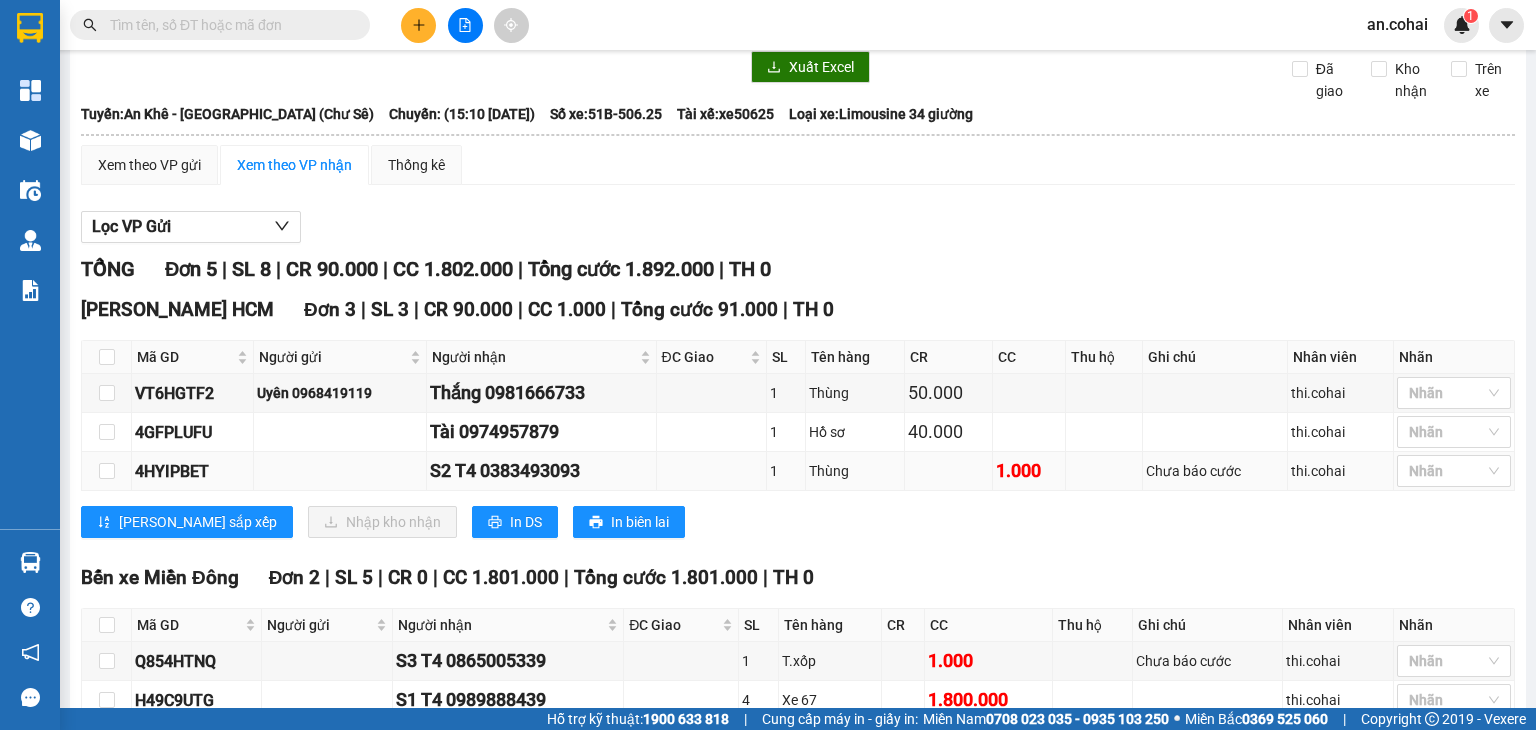scroll, scrollTop: 188, scrollLeft: 0, axis: vertical 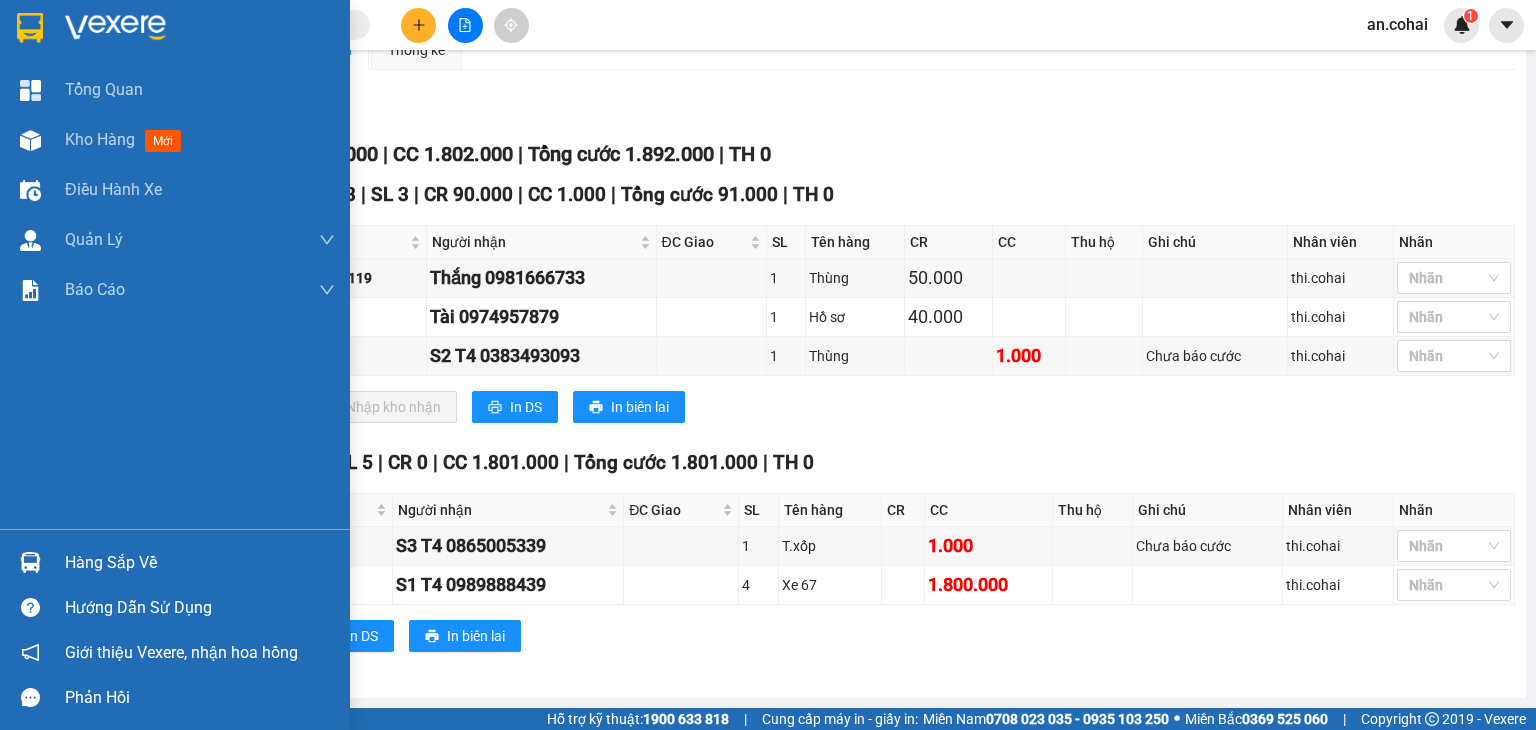 drag, startPoint x: 57, startPoint y: 562, endPoint x: 94, endPoint y: 548, distance: 39.56008 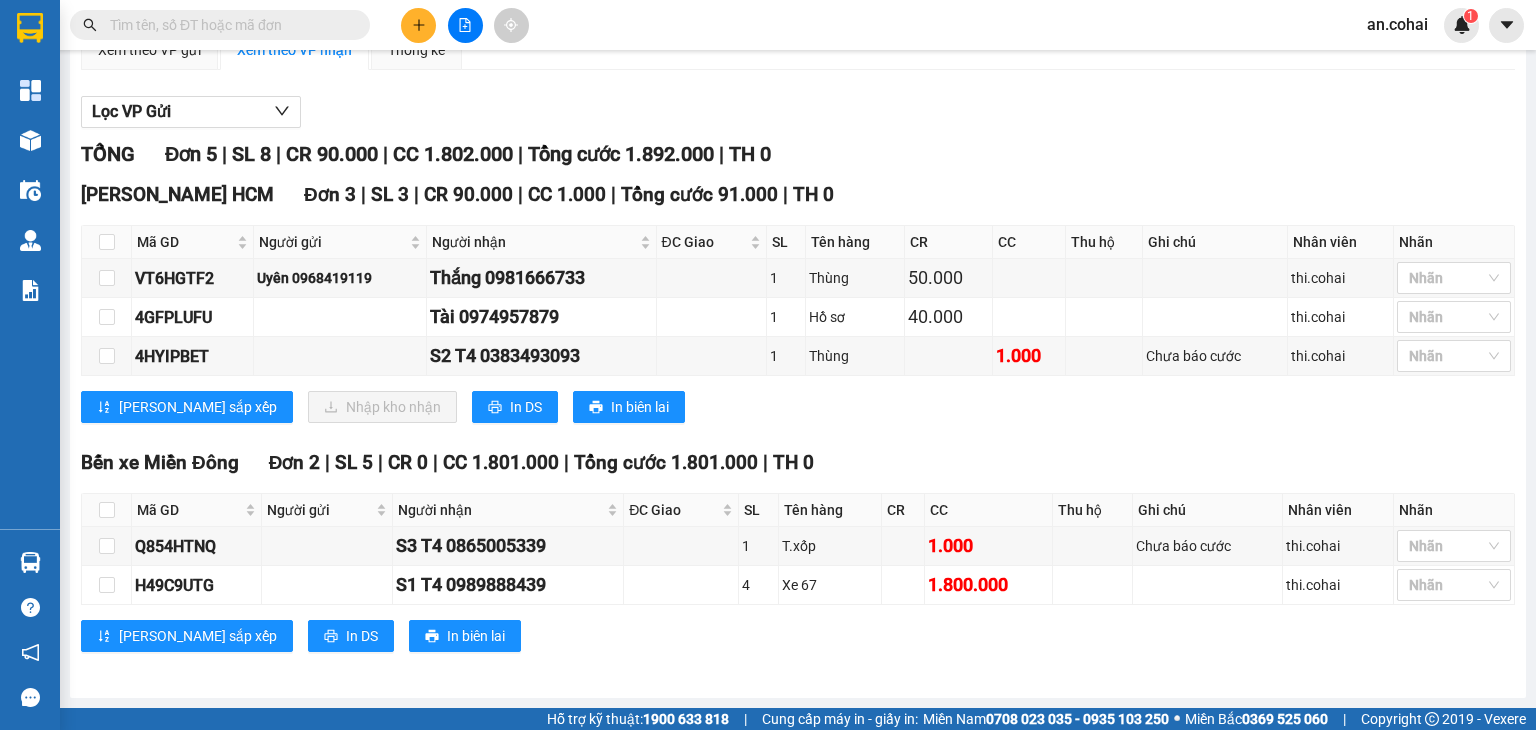click on "Kết quả tìm kiếm ( 0 )  Bộ lọc  No Data an.cohai 1     Tổng Quan     Kho hàng mới     Điều hành xe     Quản Lý Quản lý thu hộ Quản lý chuyến Quản lý khách hàng Quản lý giao nhận mới     Báo cáo Báo cáo dòng tiền (Nhân viên Nhà xe) Báo cáo dòng tiền (nhân viên) Báo cáo tiền thu Doanh số tạo đơn theo VP gửi (nhân viên) Hàng sắp về Hướng dẫn sử dụng Giới thiệu Vexere, nhận hoa hồng Phản hồi Phần mềm hỗ trợ bạn tốt chứ? An Khê - [GEOGRAPHIC_DATA] (Chư Sê)  [DATE] 15:10     - 51B-506.25  Làm mới In phơi In đơn chọn Thống kê Lọc  CR Lọc  CC Xuất Excel Đã giao Kho nhận Trên xe Cô Hai   [PHONE_NUMBER]   [GEOGRAPHIC_DATA][PERSON_NAME] 8 PHƠI HÀNG 07:44 [DATE] Tuyến:  An Khê - [GEOGRAPHIC_DATA] ([GEOGRAPHIC_DATA])  [GEOGRAPHIC_DATA]:   (15:10 [DATE]) Tài xế:  xe50625   Số xe:  51B-506.25 Loại xe:  Limousine 34 giường Tuyến:  [GEOGRAPHIC_DATA] - [GEOGRAPHIC_DATA] ([GEOGRAPHIC_DATA])  [GEOGRAPHIC_DATA]:   Số xe:  TỔNG" at bounding box center [768, 365] 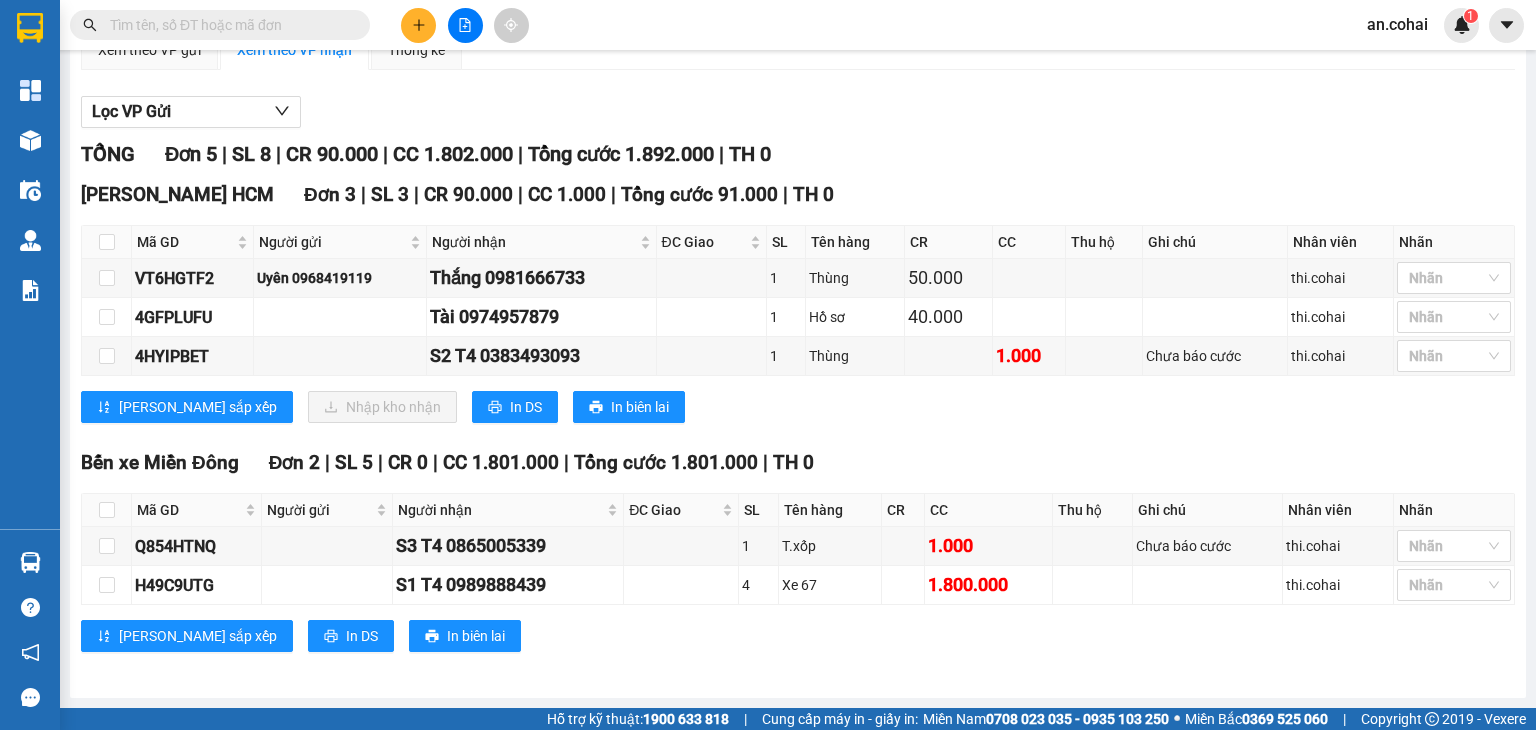 click at bounding box center (228, 25) 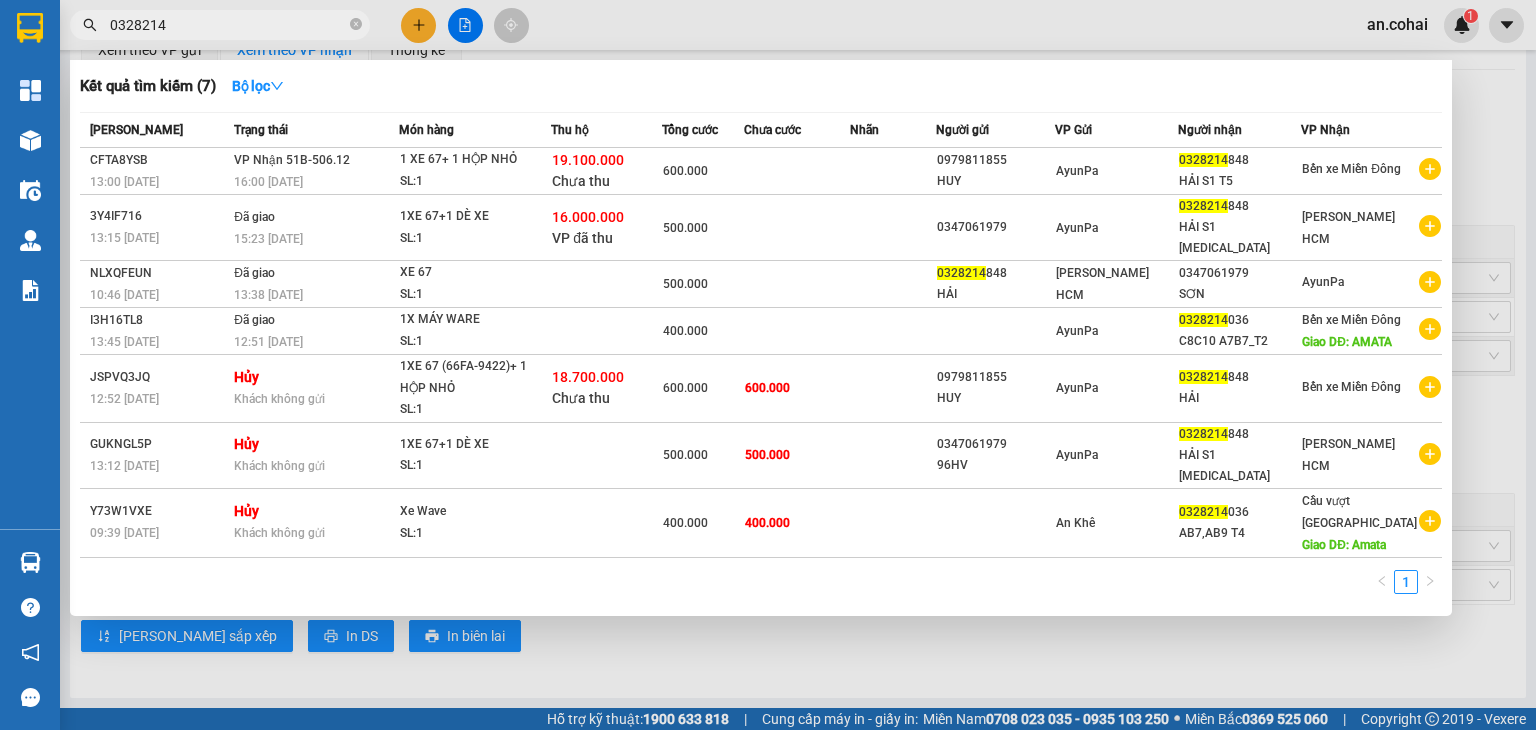 click at bounding box center (768, 365) 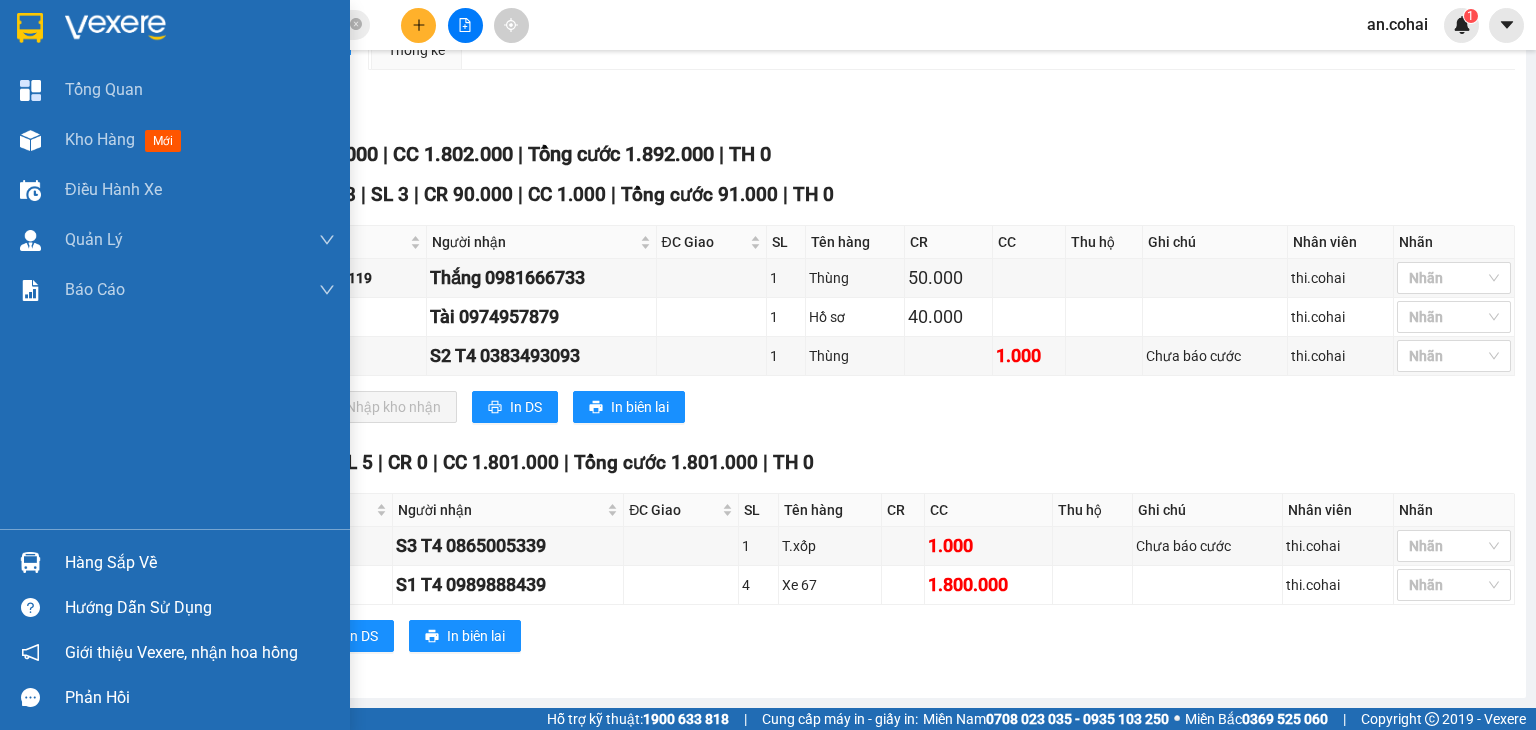 click on "Hàng sắp về" at bounding box center (200, 563) 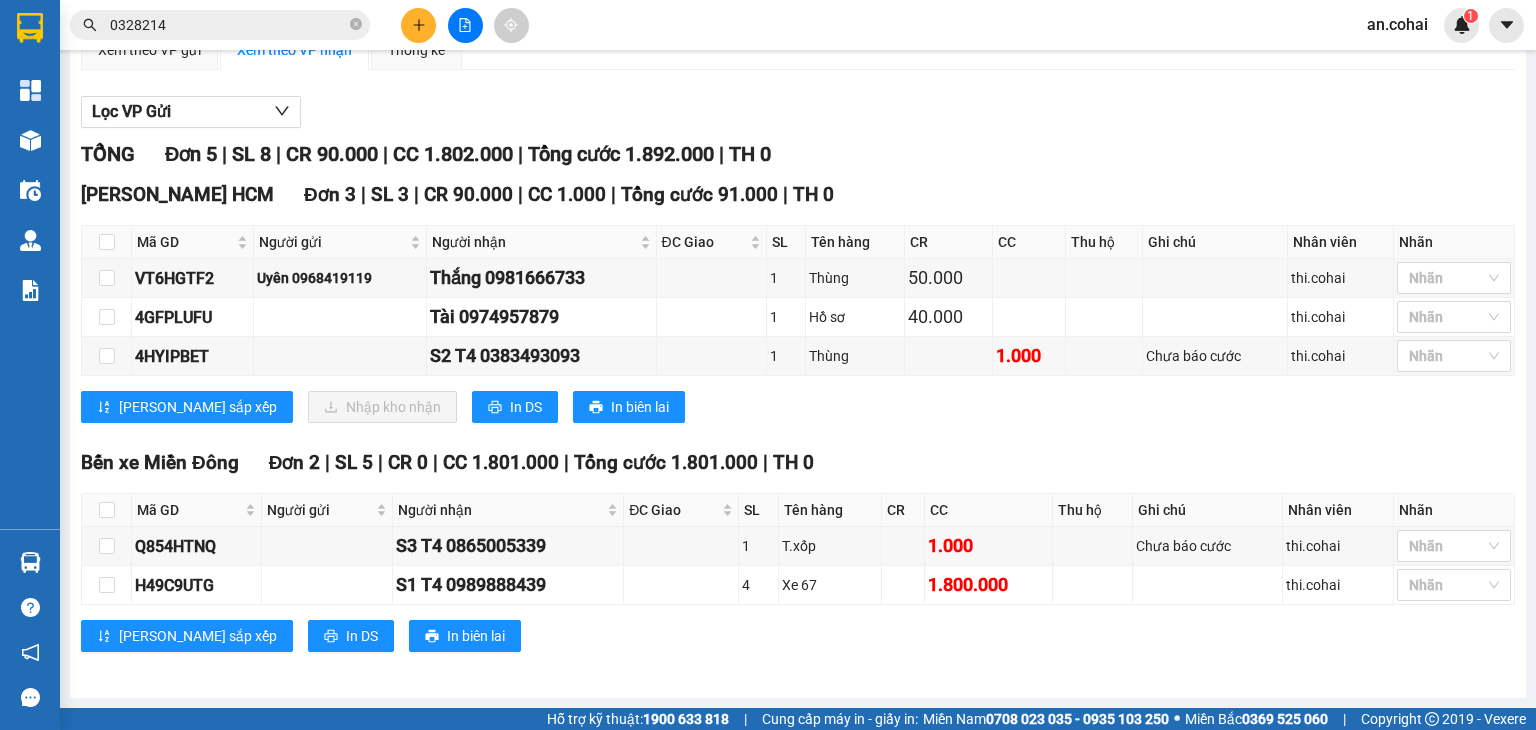 click on "Kết quả tìm kiếm ( 7 )  Bộ lọc  Mã ĐH Trạng thái Món hàng Thu hộ Tổng cước Chưa cước Nhãn Người gửi VP Gửi Người nhận VP Nhận CFTA8YSB 13:00 [DATE] VP Nhận   51B-506.12 16:00 [DATE] 1 XE 67+ 1 HỘP NHỎ SL:  1 19.100.000 Chưa thu 600.000 0979811855 HUY AyunPa 0328214 848 HẢI S1 T5 Bến xe Miền Đông 3Y4IF716 13:15 [DATE] Đã giao   15:23 [DATE] 1XE 67+1 DÈ XE SL:  1 16.000.000 VP đã thu 500.000 0347061979 AyunPa 0328214 848 HẢI S1 [MEDICAL_DATA]  Trần Phú HCM NLXQFEUN 10:46 [DATE] Đã giao   13:38 [DATE] XE 67 SL:  1 500.000 0328214 848 [GEOGRAPHIC_DATA][PERSON_NAME] 0347061979 SƠN AyunPa I3H16TL8 13:45 [DATE] Đã giao   12:51 [DATE] 1X MÁY WARE SL:  1 400.000 AyunPa 0328214 036 C8C10 A7B7_T2 Bến xe Miền Đông Giao DĐ: AMATA JSPVQ3JQ 12:52 [DATE] Hủy Khách không gửi 1XE 67 (66FA-9422)+ 1 HỘP NHỎ SL:  1 18.700.000 Chưa thu 600.000 600.000 0979811855 HUY AyunPa 0328214 848 HẢI Bến xe [GEOGRAPHIC_DATA] 13:12 [DATE] Hủy SL:  1 1" at bounding box center [768, 365] 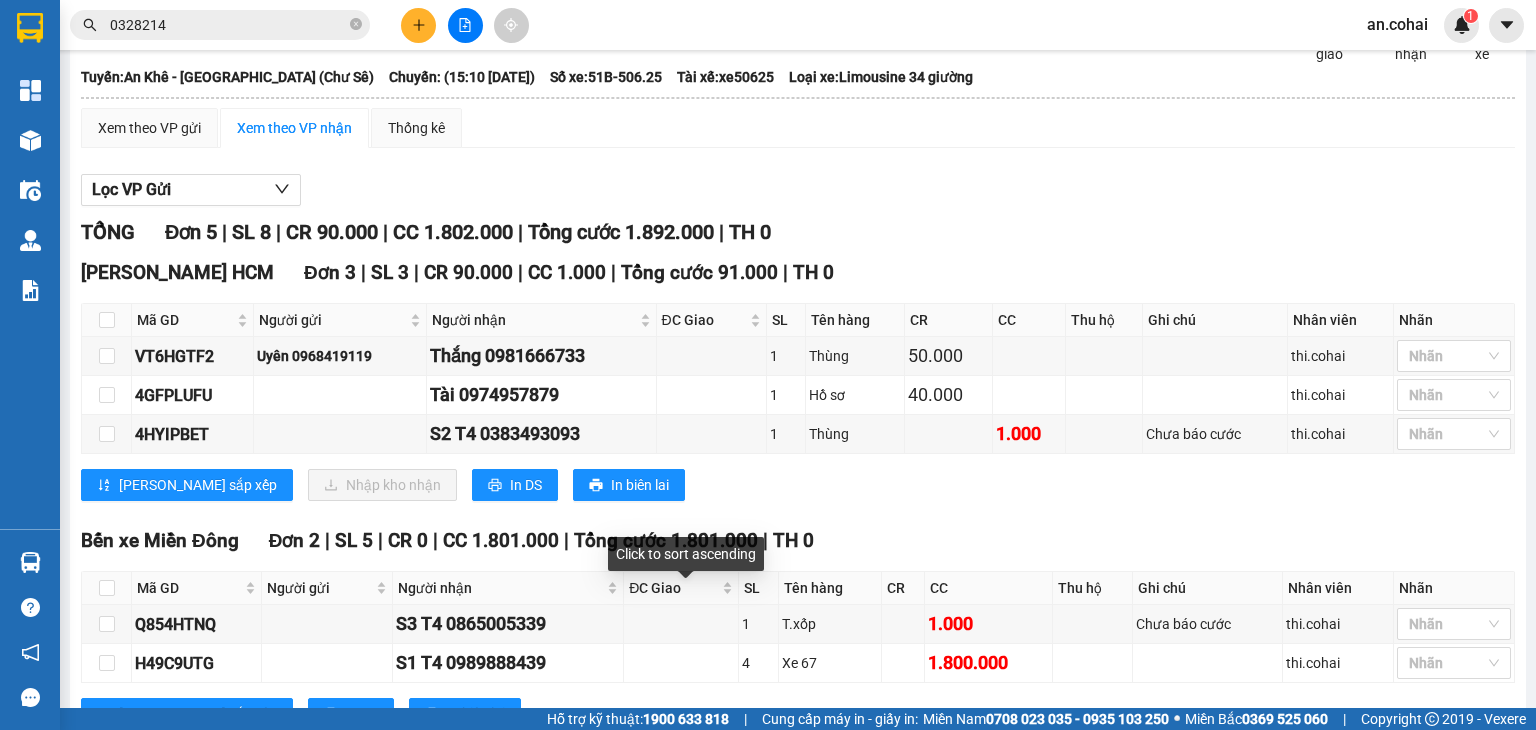scroll, scrollTop: 188, scrollLeft: 0, axis: vertical 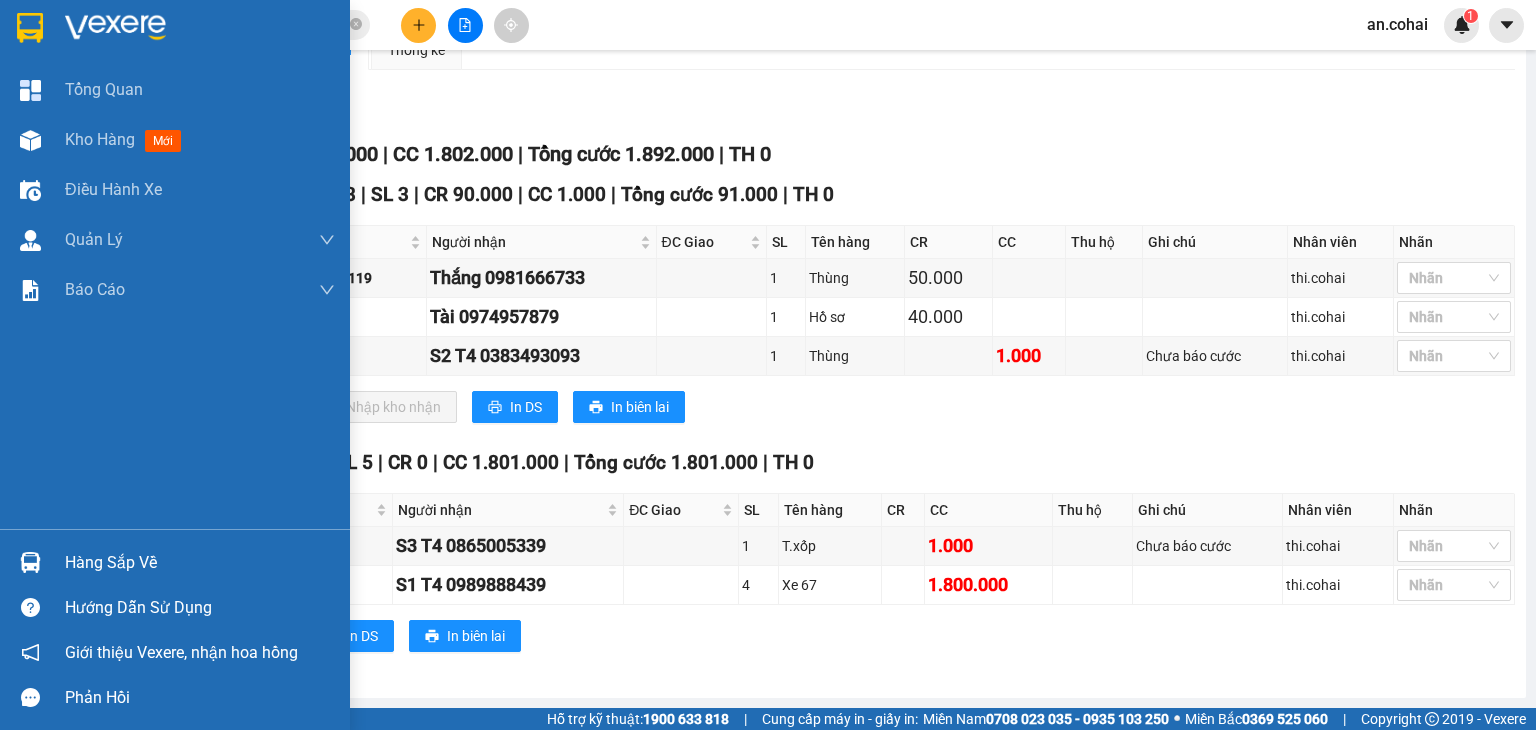 click on "Hàng sắp về" at bounding box center [200, 563] 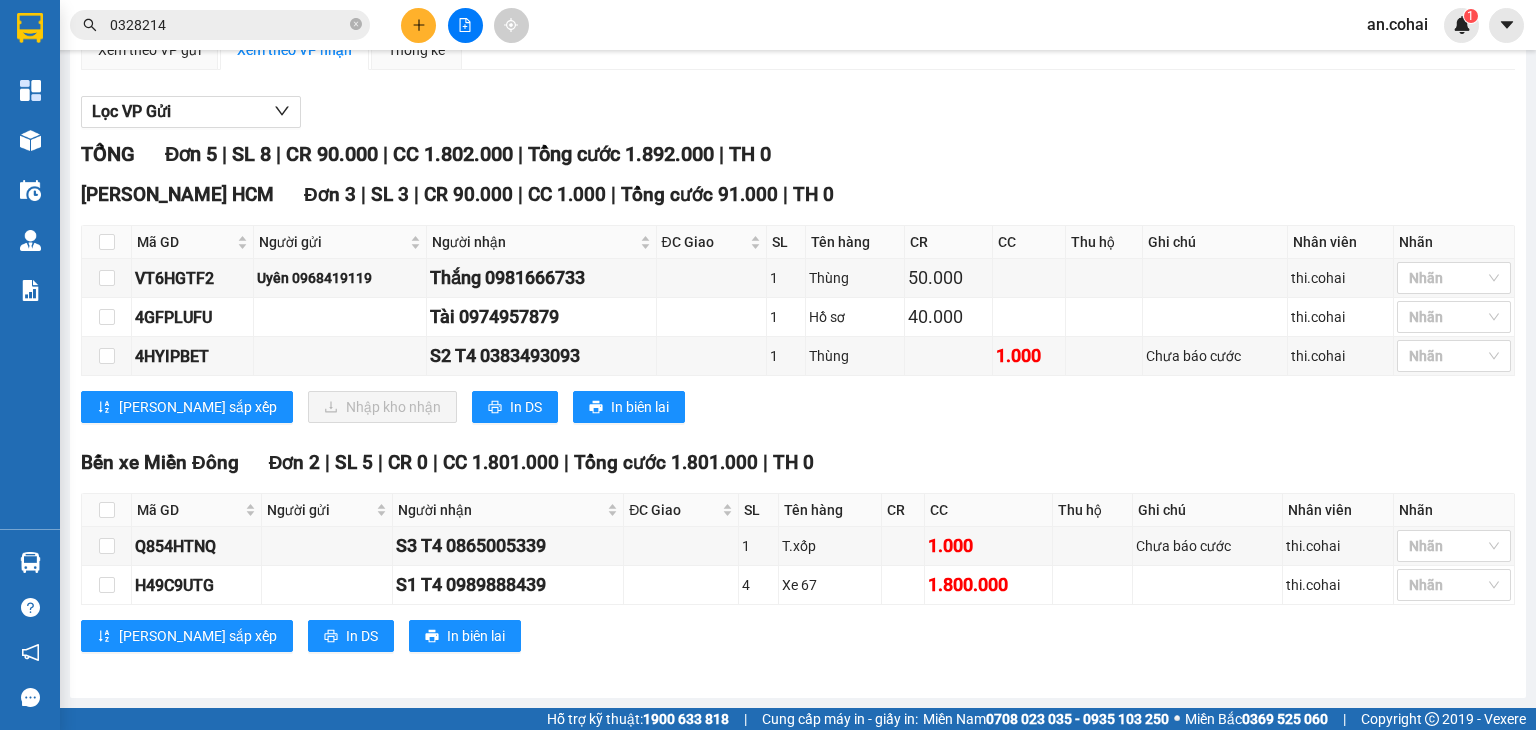 click on "Kết quả tìm kiếm ( 7 )  Bộ lọc  Mã ĐH Trạng thái Món hàng Thu hộ Tổng cước Chưa cước Nhãn Người gửi VP Gửi Người nhận VP Nhận CFTA8YSB 13:00 [DATE] VP Nhận   51B-506.12 16:00 [DATE] 1 XE 67+ 1 HỘP NHỎ SL:  1 19.100.000 Chưa thu 600.000 0979811855 HUY AyunPa 0328214 848 HẢI S1 T5 Bến xe Miền Đông 3Y4IF716 13:15 [DATE] Đã giao   15:23 [DATE] 1XE 67+1 DÈ XE SL:  1 16.000.000 VP đã thu 500.000 0347061979 AyunPa 0328214 848 HẢI S1 [MEDICAL_DATA]  Trần Phú HCM NLXQFEUN 10:46 [DATE] Đã giao   13:38 [DATE] XE 67 SL:  1 500.000 0328214 848 [GEOGRAPHIC_DATA][PERSON_NAME] 0347061979 SƠN AyunPa I3H16TL8 13:45 [DATE] Đã giao   12:51 [DATE] 1X MÁY WARE SL:  1 400.000 AyunPa 0328214 036 C8C10 A7B7_T2 Bến xe Miền Đông Giao DĐ: AMATA JSPVQ3JQ 12:52 [DATE] Hủy Khách không gửi 1XE 67 (66FA-9422)+ 1 HỘP NHỎ SL:  1 18.700.000 Chưa thu 600.000 600.000 0979811855 HUY AyunPa 0328214 848 HẢI Bến xe [GEOGRAPHIC_DATA] 13:12 [DATE] Hủy SL:  1 1" at bounding box center [768, 365] 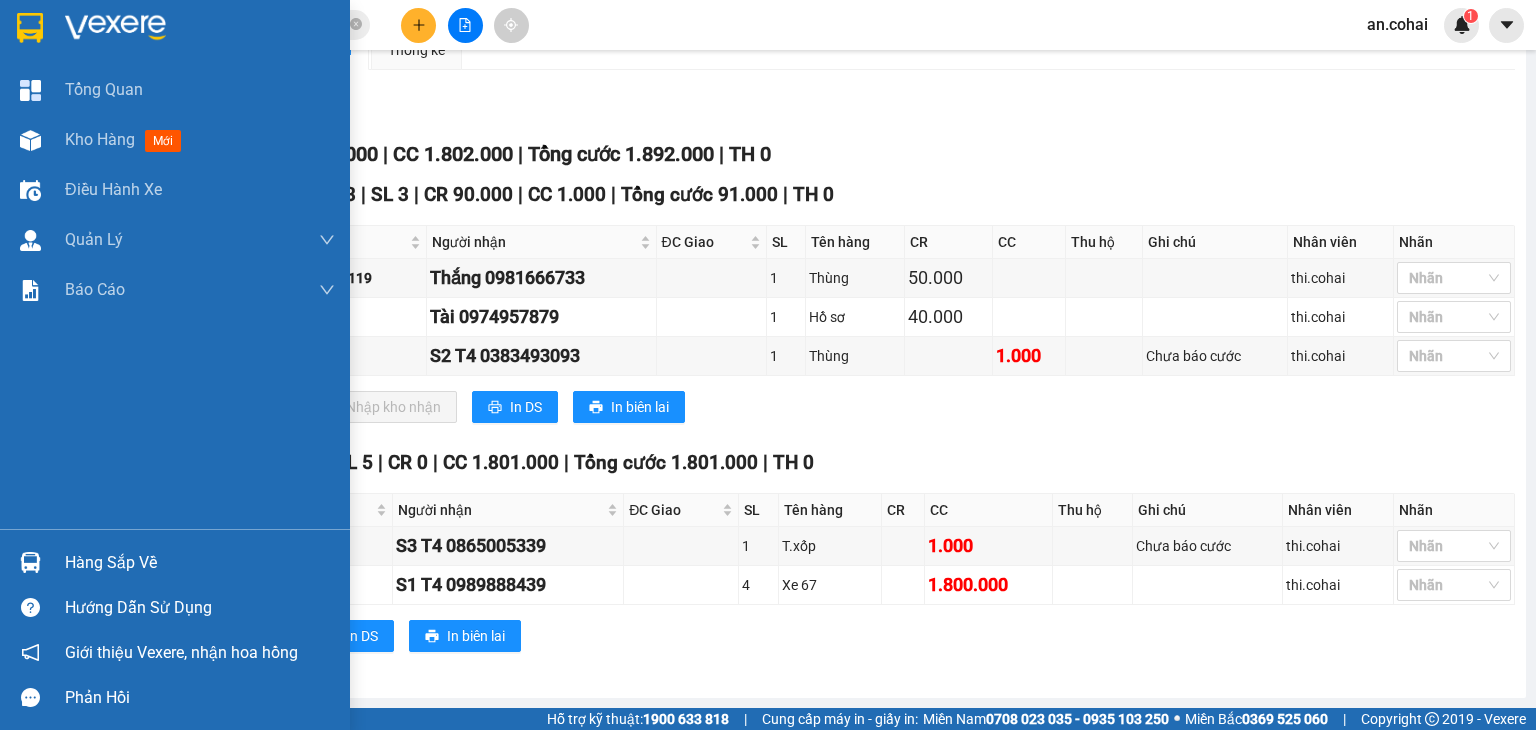 click on "Hàng sắp về" at bounding box center [200, 563] 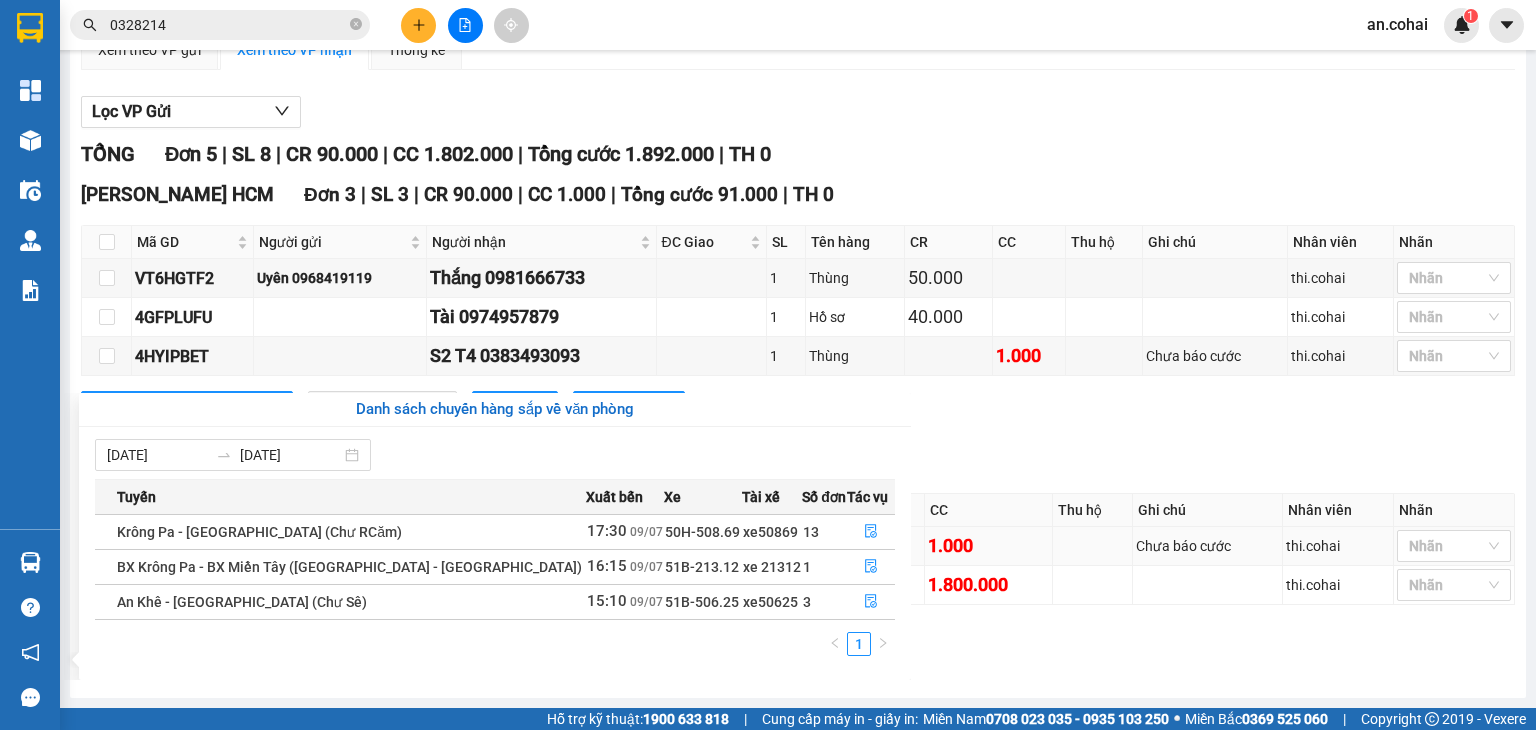 click on "Kết quả tìm kiếm ( 7 )  Bộ lọc  Mã ĐH Trạng thái Món hàng Thu hộ Tổng cước Chưa cước Nhãn Người gửi VP Gửi Người nhận VP Nhận CFTA8YSB 13:00 [DATE] VP Nhận   51B-506.12 16:00 [DATE] 1 XE 67+ 1 HỘP NHỎ SL:  1 19.100.000 Chưa thu 600.000 0979811855 HUY AyunPa 0328214 848 HẢI S1 T5 Bến xe Miền Đông 3Y4IF716 13:15 [DATE] Đã giao   15:23 [DATE] 1XE 67+1 DÈ XE SL:  1 16.000.000 VP đã thu 500.000 0347061979 AyunPa 0328214 848 HẢI S1 [MEDICAL_DATA]  Trần Phú HCM NLXQFEUN 10:46 [DATE] Đã giao   13:38 [DATE] XE 67 SL:  1 500.000 0328214 848 [GEOGRAPHIC_DATA][PERSON_NAME] 0347061979 SƠN AyunPa I3H16TL8 13:45 [DATE] Đã giao   12:51 [DATE] 1X MÁY WARE SL:  1 400.000 AyunPa 0328214 036 C8C10 A7B7_T2 Bến xe Miền Đông Giao DĐ: AMATA JSPVQ3JQ 12:52 [DATE] Hủy Khách không gửi 1XE 67 (66FA-9422)+ 1 HỘP NHỎ SL:  1 18.700.000 Chưa thu 600.000 600.000 0979811855 HUY AyunPa 0328214 848 HẢI Bến xe [GEOGRAPHIC_DATA] 13:12 [DATE] Hủy SL:  1 1" at bounding box center (768, 365) 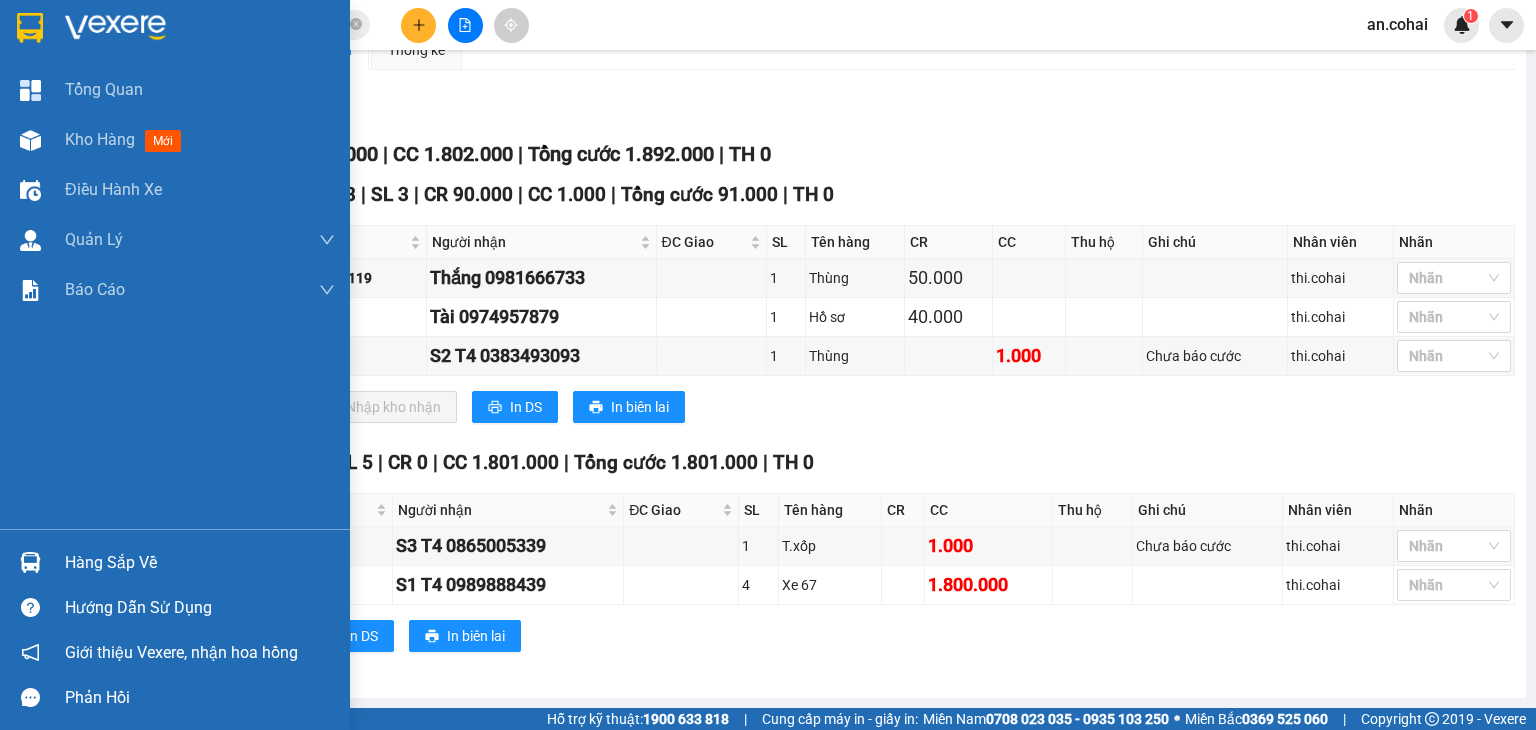 click on "Hàng sắp về" at bounding box center [200, 563] 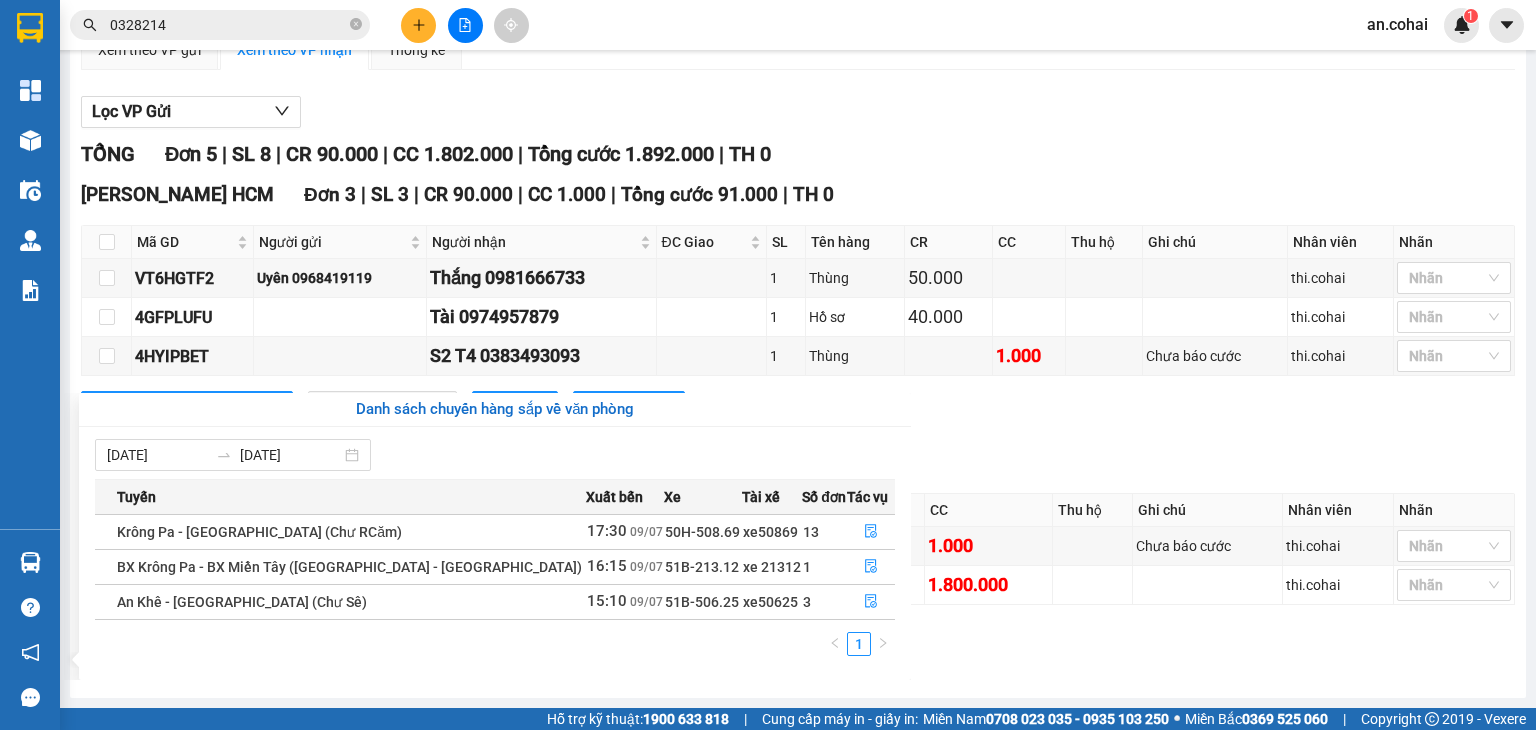 click on "Kết quả tìm kiếm ( 7 )  Bộ lọc  Mã ĐH Trạng thái Món hàng Thu hộ Tổng cước Chưa cước Nhãn Người gửi VP Gửi Người nhận VP Nhận CFTA8YSB 13:00 [DATE] VP Nhận   51B-506.12 16:00 [DATE] 1 XE 67+ 1 HỘP NHỎ SL:  1 19.100.000 Chưa thu 600.000 0979811855 HUY AyunPa 0328214 848 HẢI S1 T5 Bến xe Miền Đông 3Y4IF716 13:15 [DATE] Đã giao   15:23 [DATE] 1XE 67+1 DÈ XE SL:  1 16.000.000 VP đã thu 500.000 0347061979 AyunPa 0328214 848 HẢI S1 [MEDICAL_DATA]  Trần Phú HCM NLXQFEUN 10:46 [DATE] Đã giao   13:38 [DATE] XE 67 SL:  1 500.000 0328214 848 [GEOGRAPHIC_DATA][PERSON_NAME] 0347061979 SƠN AyunPa I3H16TL8 13:45 [DATE] Đã giao   12:51 [DATE] 1X MÁY WARE SL:  1 400.000 AyunPa 0328214 036 C8C10 A7B7_T2 Bến xe Miền Đông Giao DĐ: AMATA JSPVQ3JQ 12:52 [DATE] Hủy Khách không gửi 1XE 67 (66FA-9422)+ 1 HỘP NHỎ SL:  1 18.700.000 Chưa thu 600.000 600.000 0979811855 HUY AyunPa 0328214 848 HẢI Bến xe [GEOGRAPHIC_DATA] 13:12 [DATE] Hủy SL:  1 1" at bounding box center [768, 365] 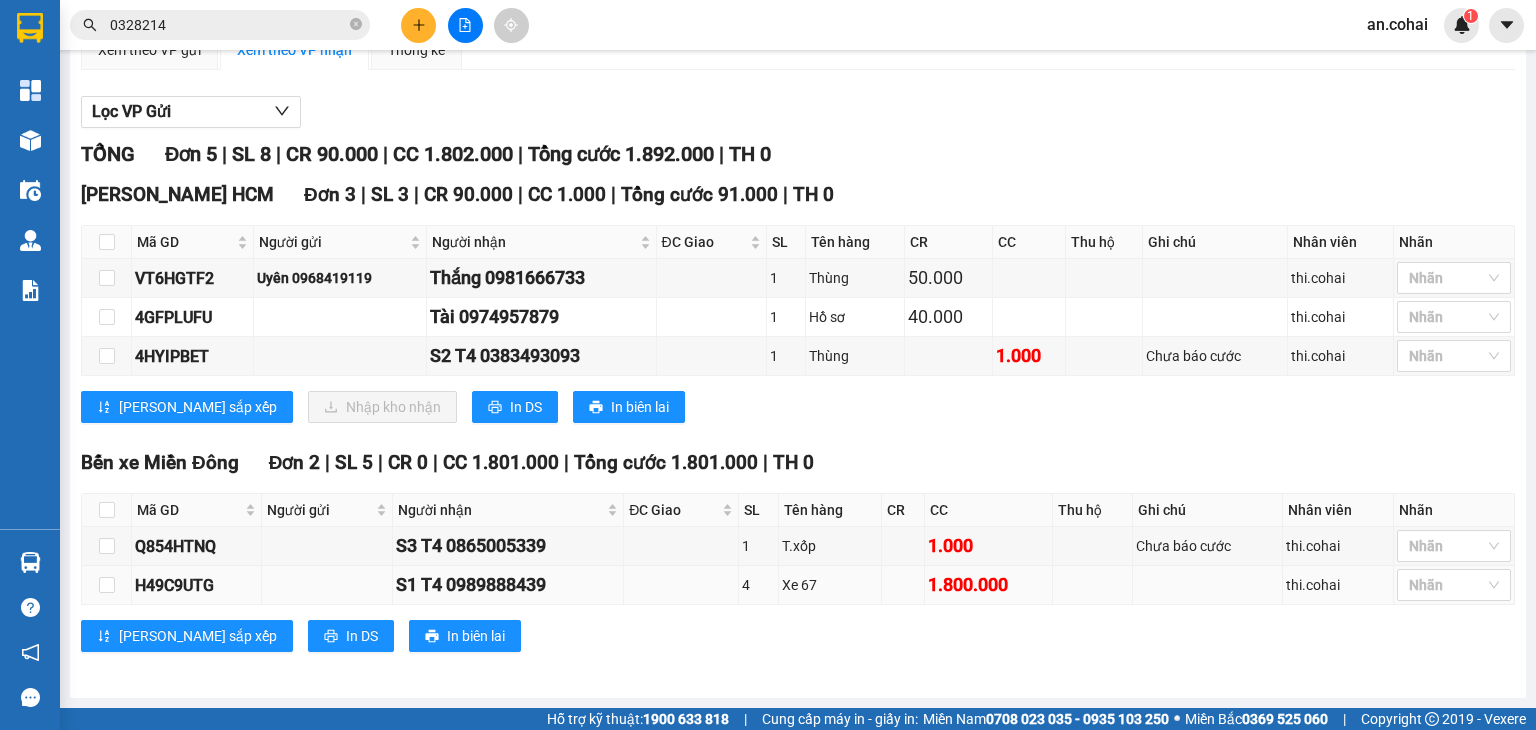 click on "H49C9UTG" at bounding box center (196, 585) 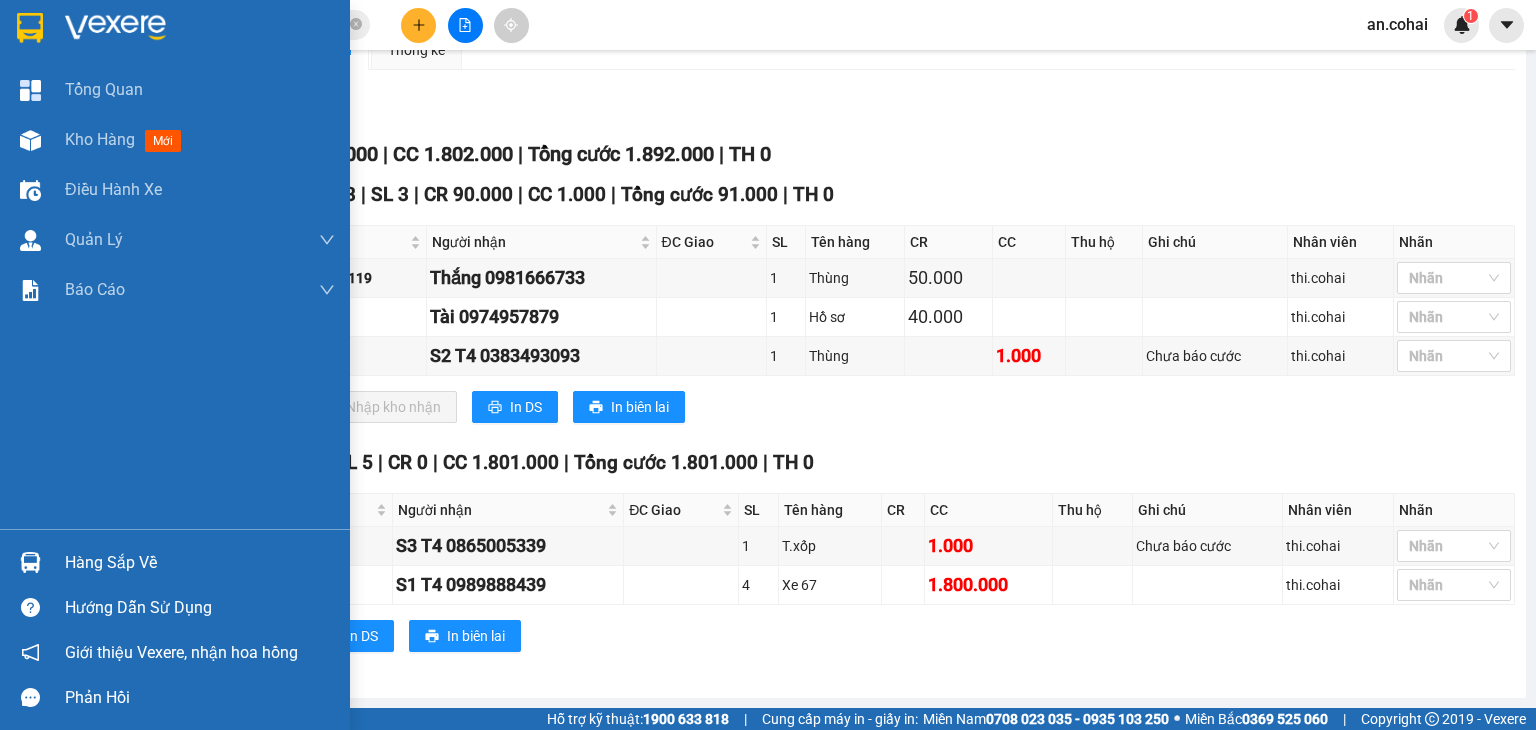 click on "Hàng sắp về" at bounding box center (200, 563) 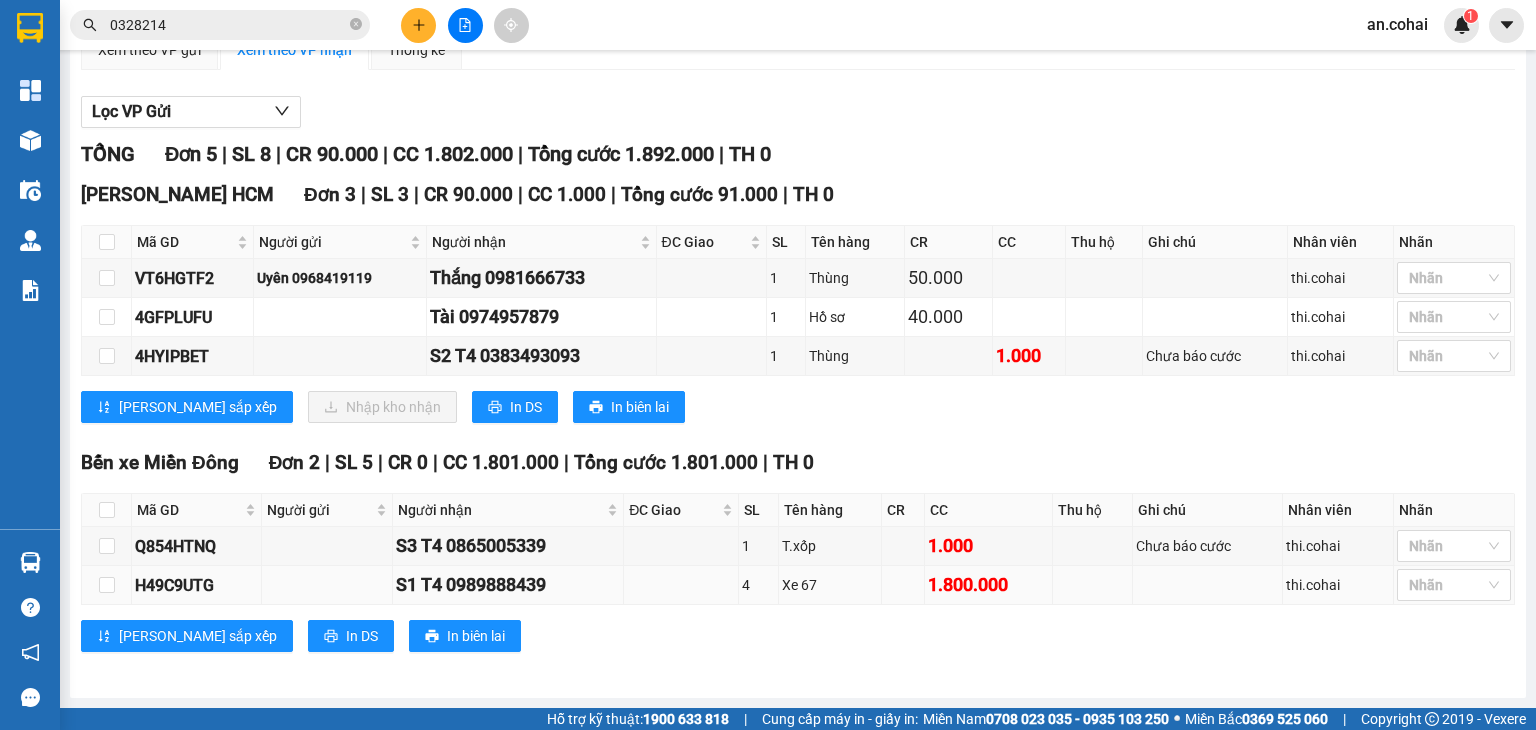 drag, startPoint x: 949, startPoint y: 629, endPoint x: 637, endPoint y: 575, distance: 316.63858 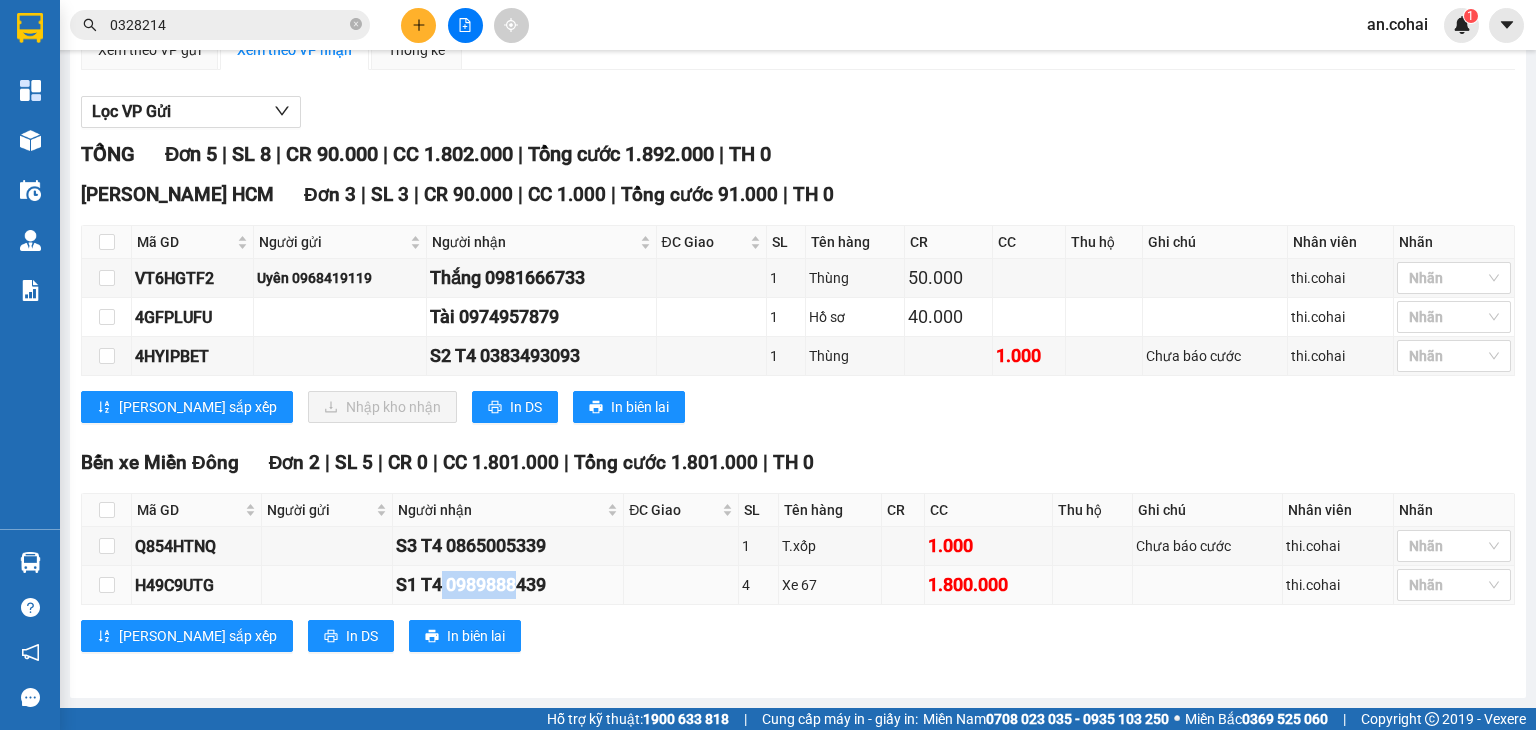 drag, startPoint x: 444, startPoint y: 581, endPoint x: 531, endPoint y: 594, distance: 87.965904 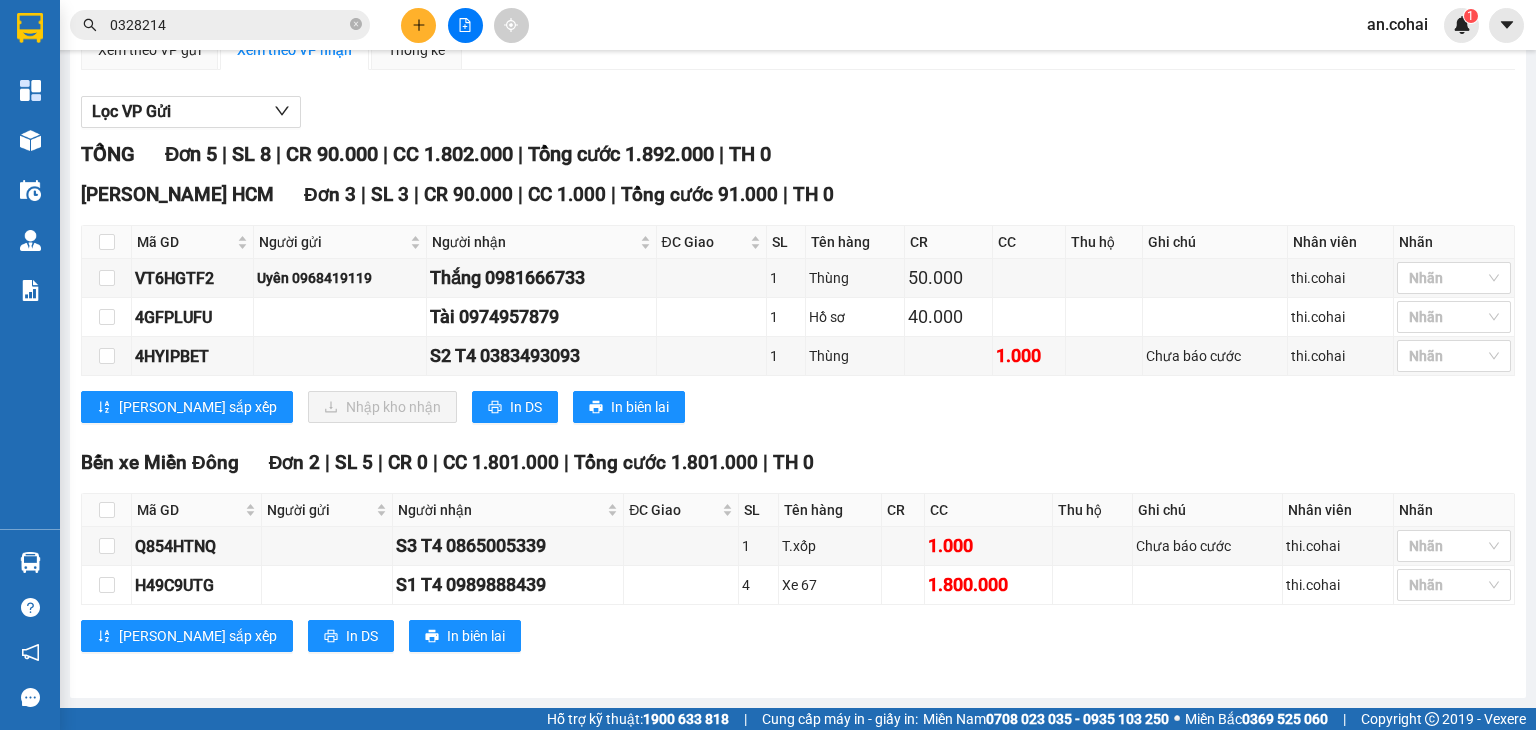 drag, startPoint x: 556, startPoint y: 630, endPoint x: 521, endPoint y: 616, distance: 37.696156 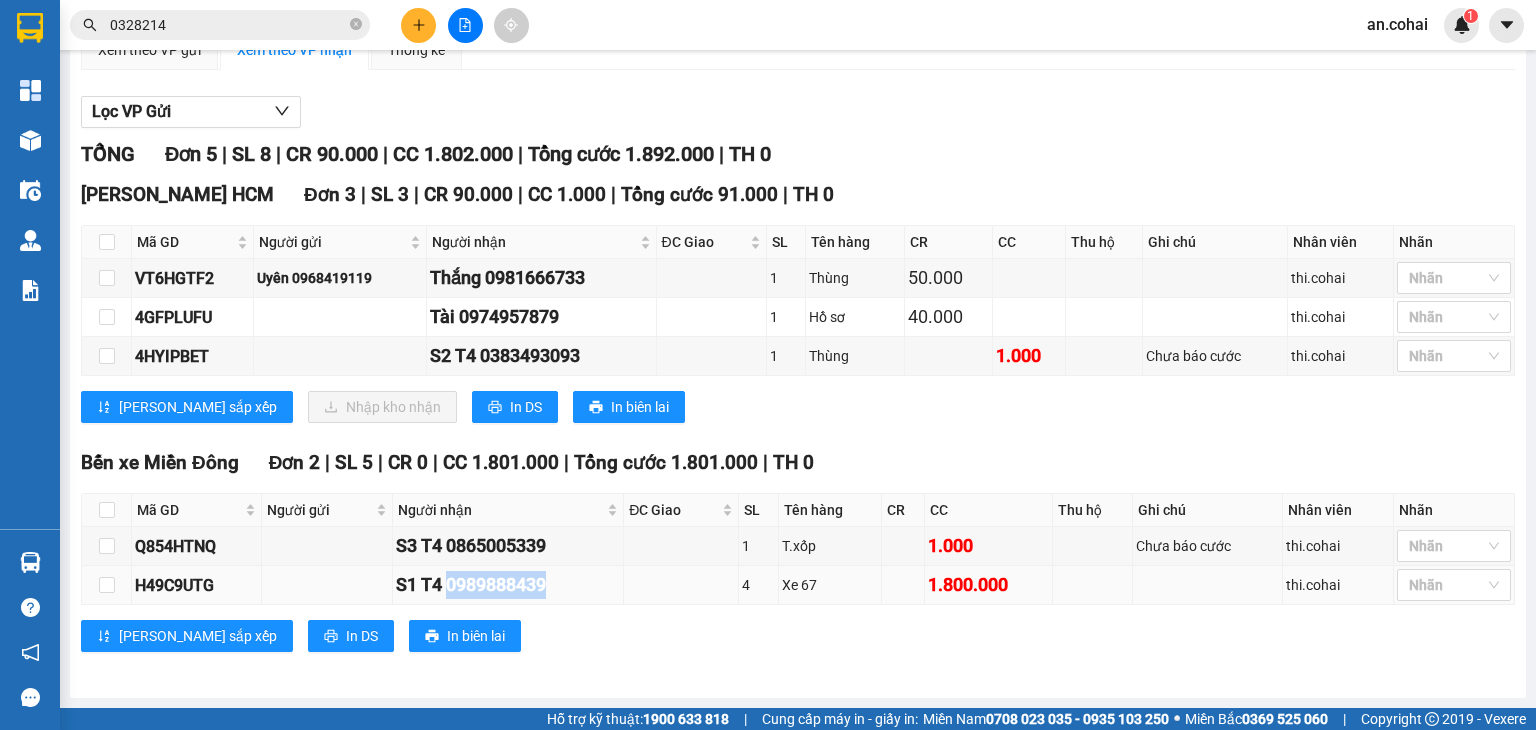 drag, startPoint x: 450, startPoint y: 589, endPoint x: 556, endPoint y: 582, distance: 106.23088 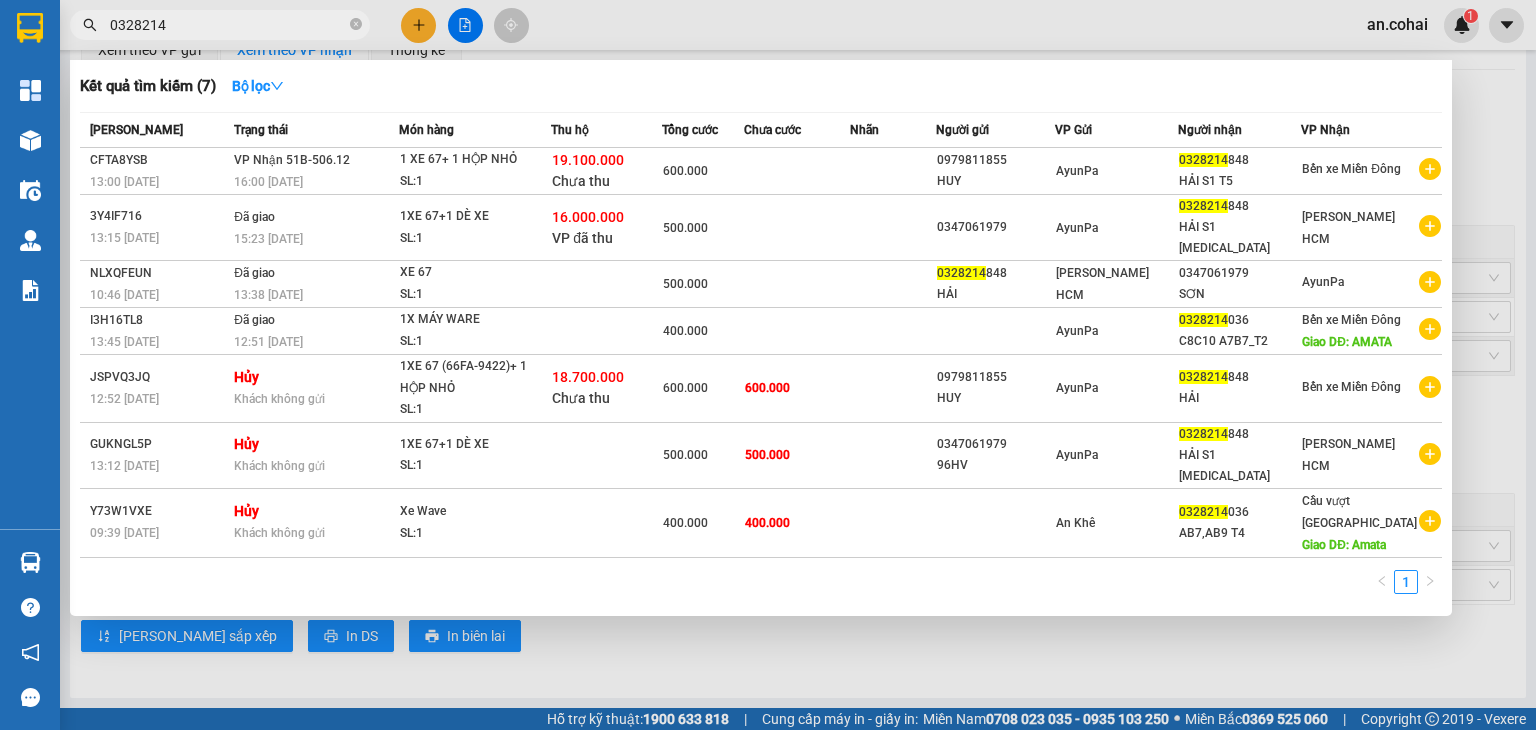 click on "0328214" at bounding box center [228, 25] 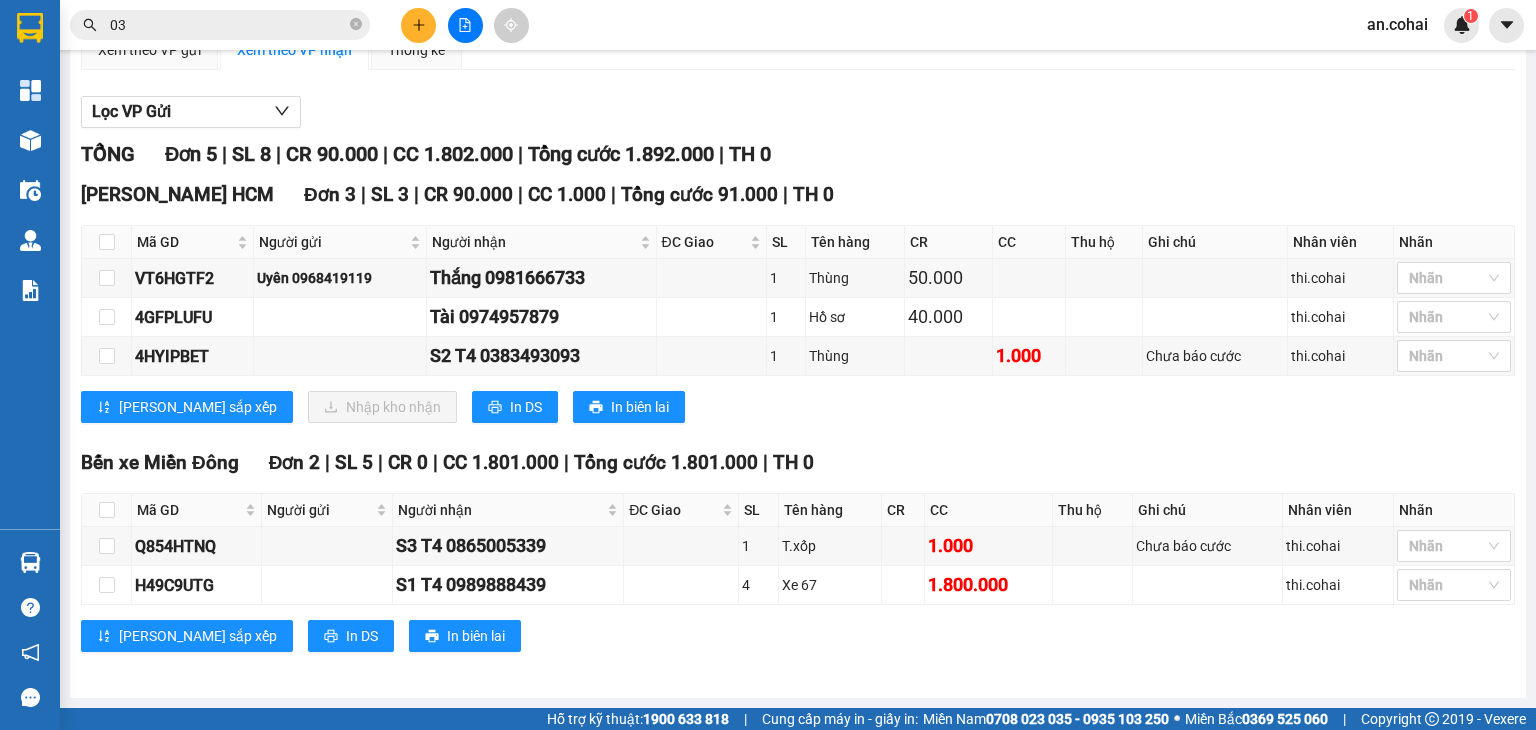 type on "0" 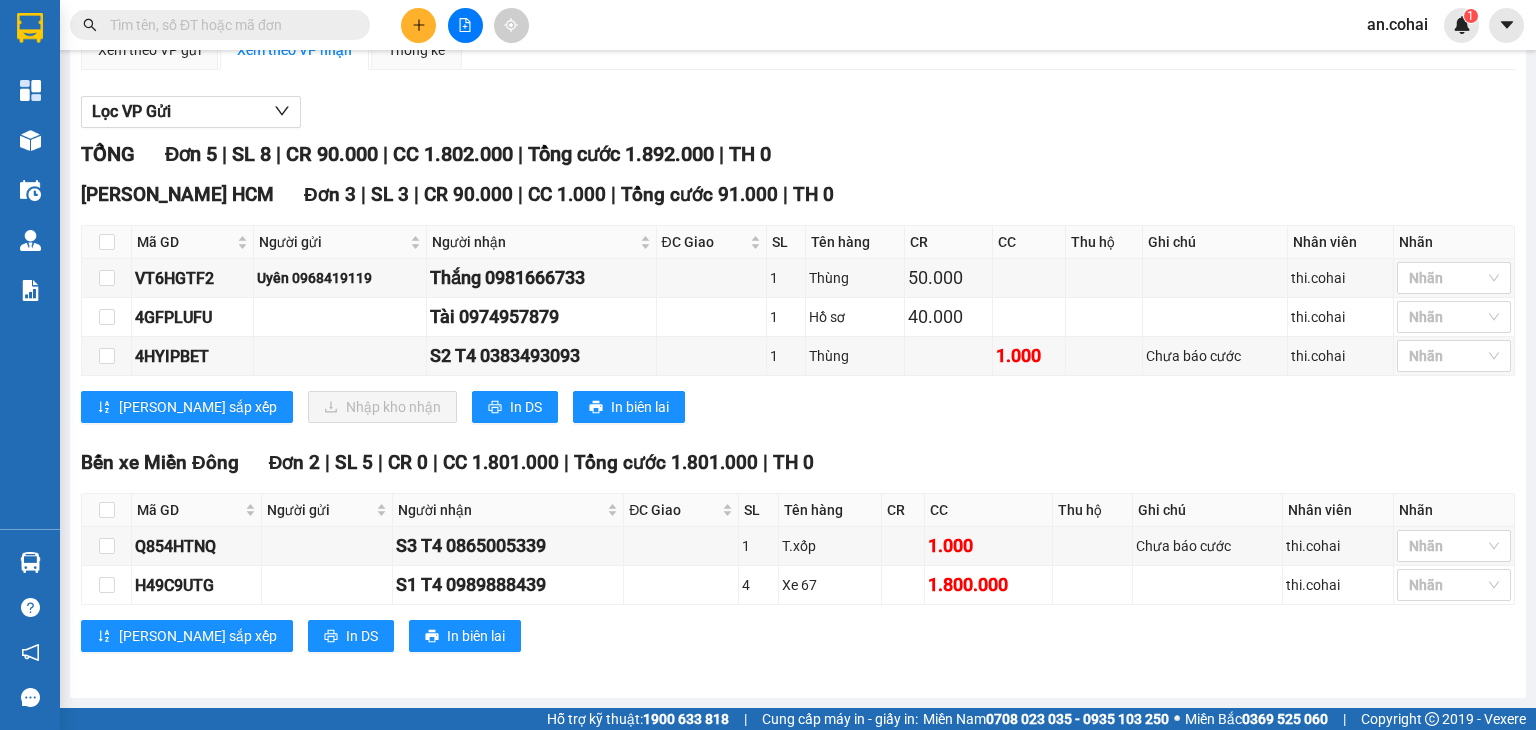 paste on "0989888439" 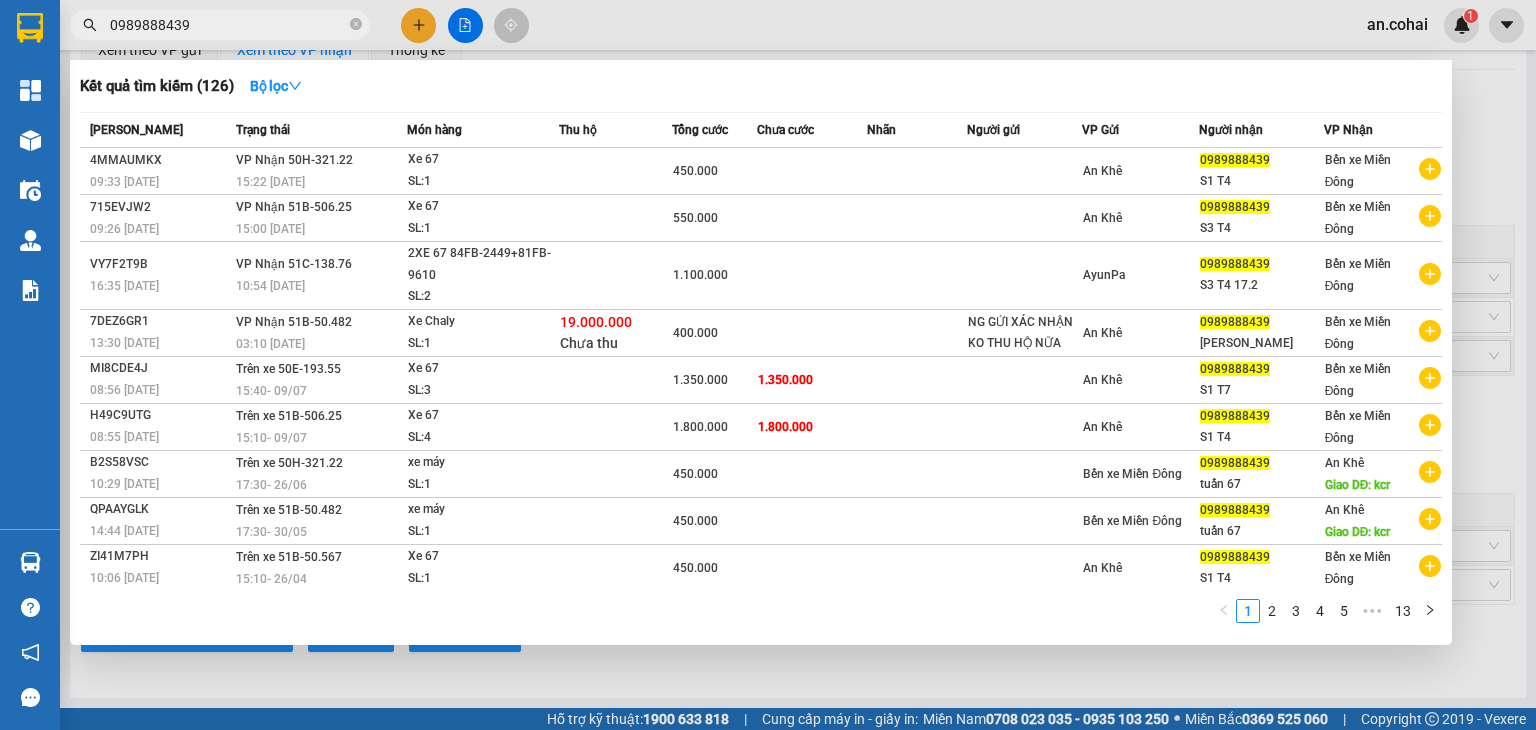 type on "0989888439" 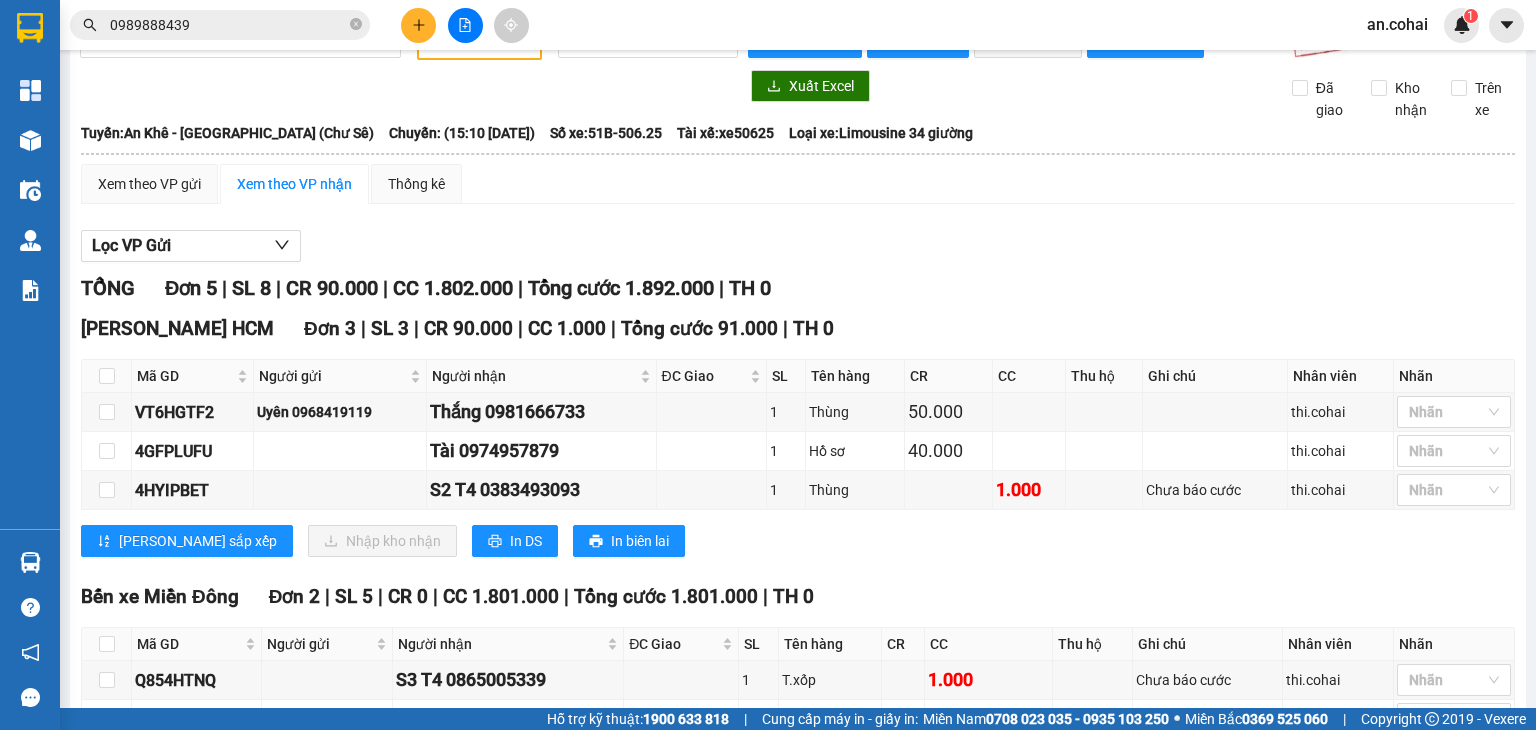 scroll, scrollTop: 0, scrollLeft: 0, axis: both 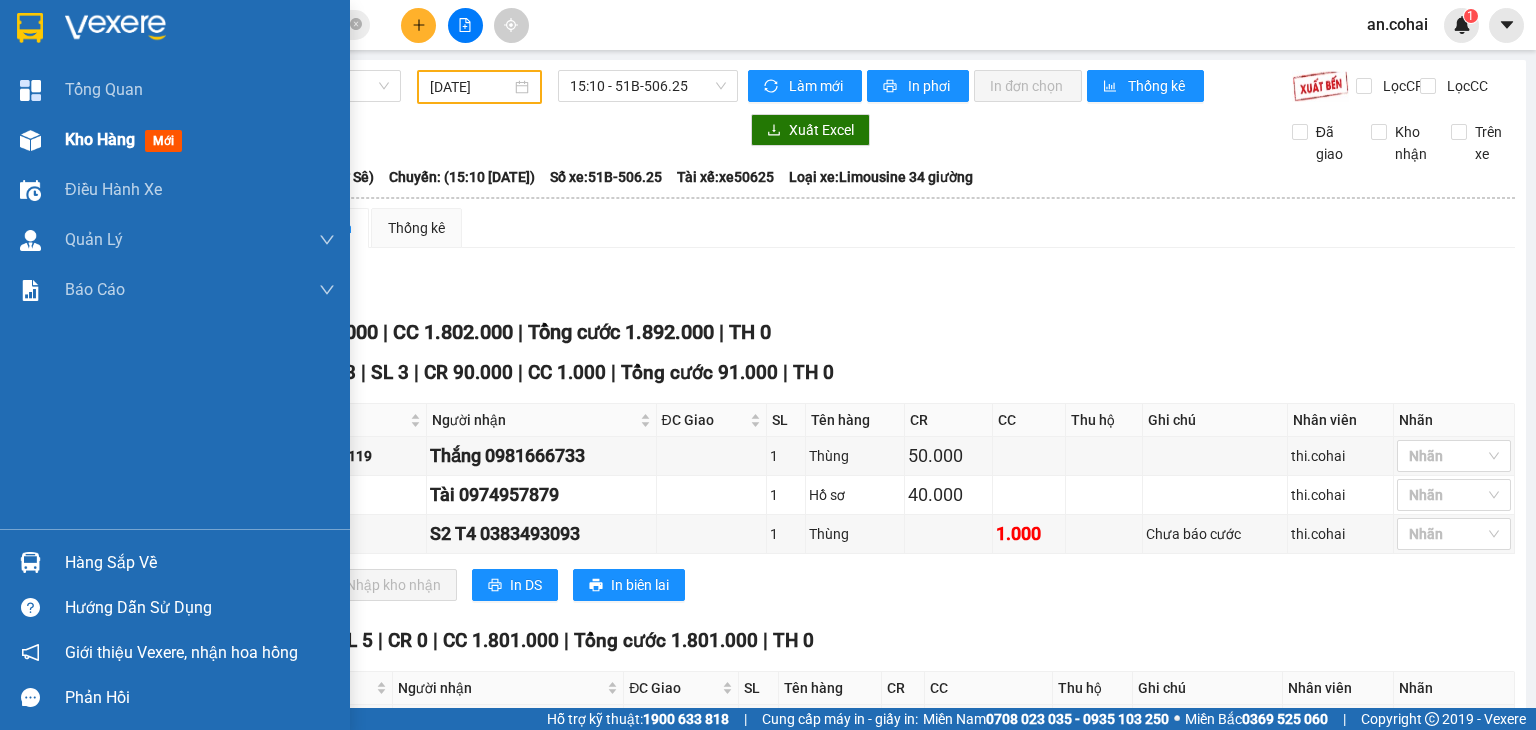 click on "Kho hàng" at bounding box center (100, 139) 